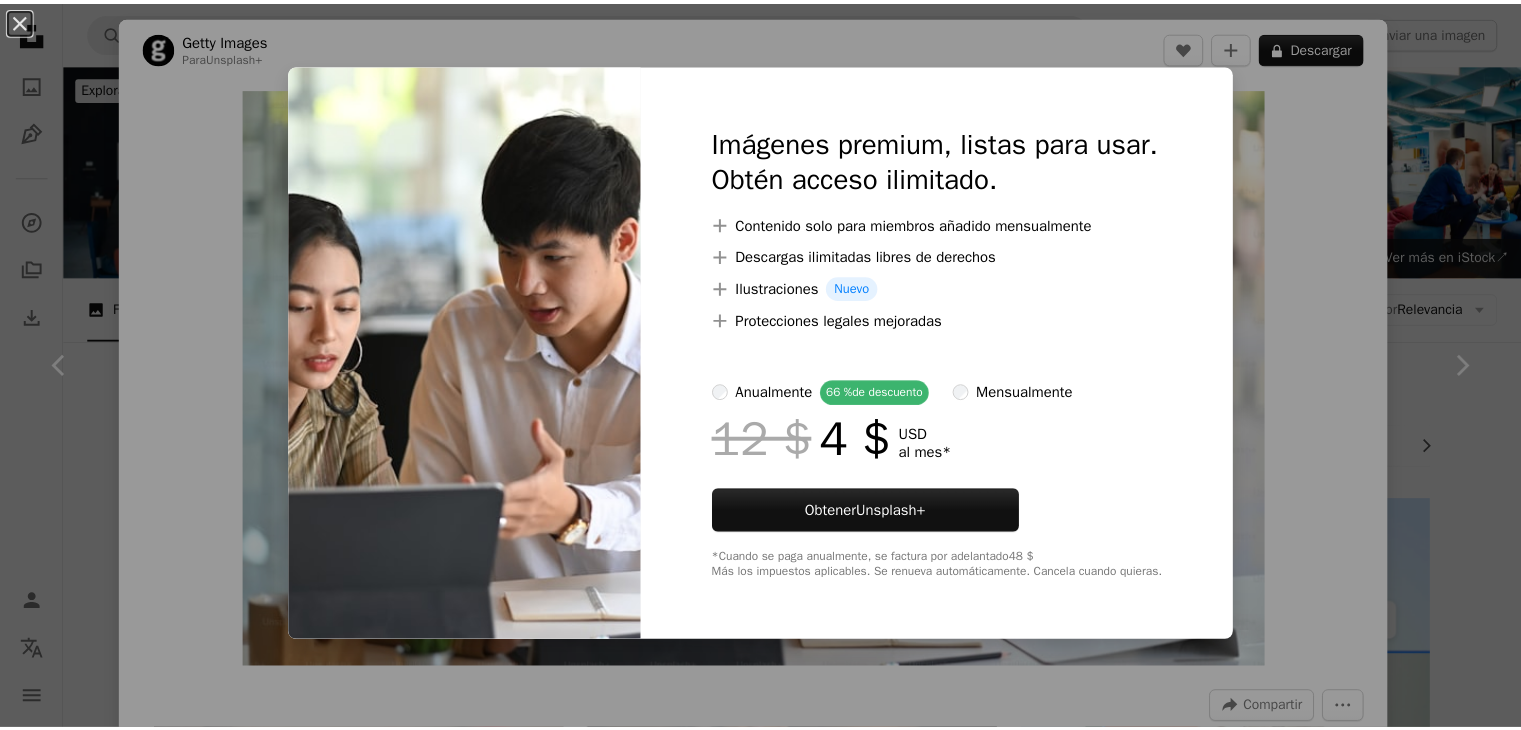 scroll, scrollTop: 5200, scrollLeft: 0, axis: vertical 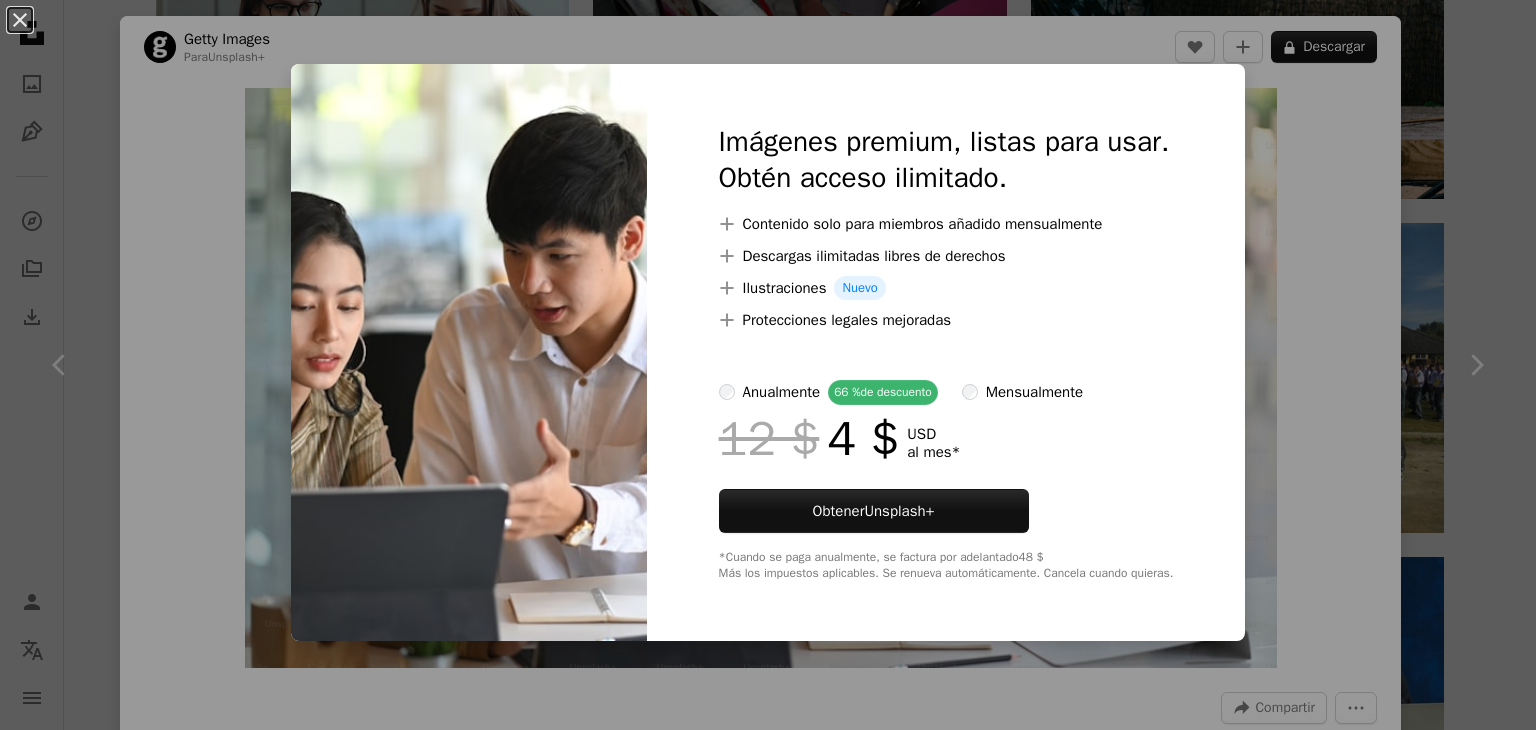 click on "An X shape Imágenes premium, listas para usar. Obtén acceso ilimitado. A plus sign Contenido solo para miembros añadido mensualmente A plus sign Descargas ilimitadas libres de derechos A plus sign Ilustraciones  Nuevo A plus sign Protecciones legales mejoradas anualmente 66 %  de descuento mensualmente 12 $   4 $ USD al mes * Obtener  Unsplash+ *Cuando se paga anualmente, se factura por adelantado  48 $ Más los impuestos aplicables. Se renueva automáticamente. Cancela cuando quieras." at bounding box center [768, 365] 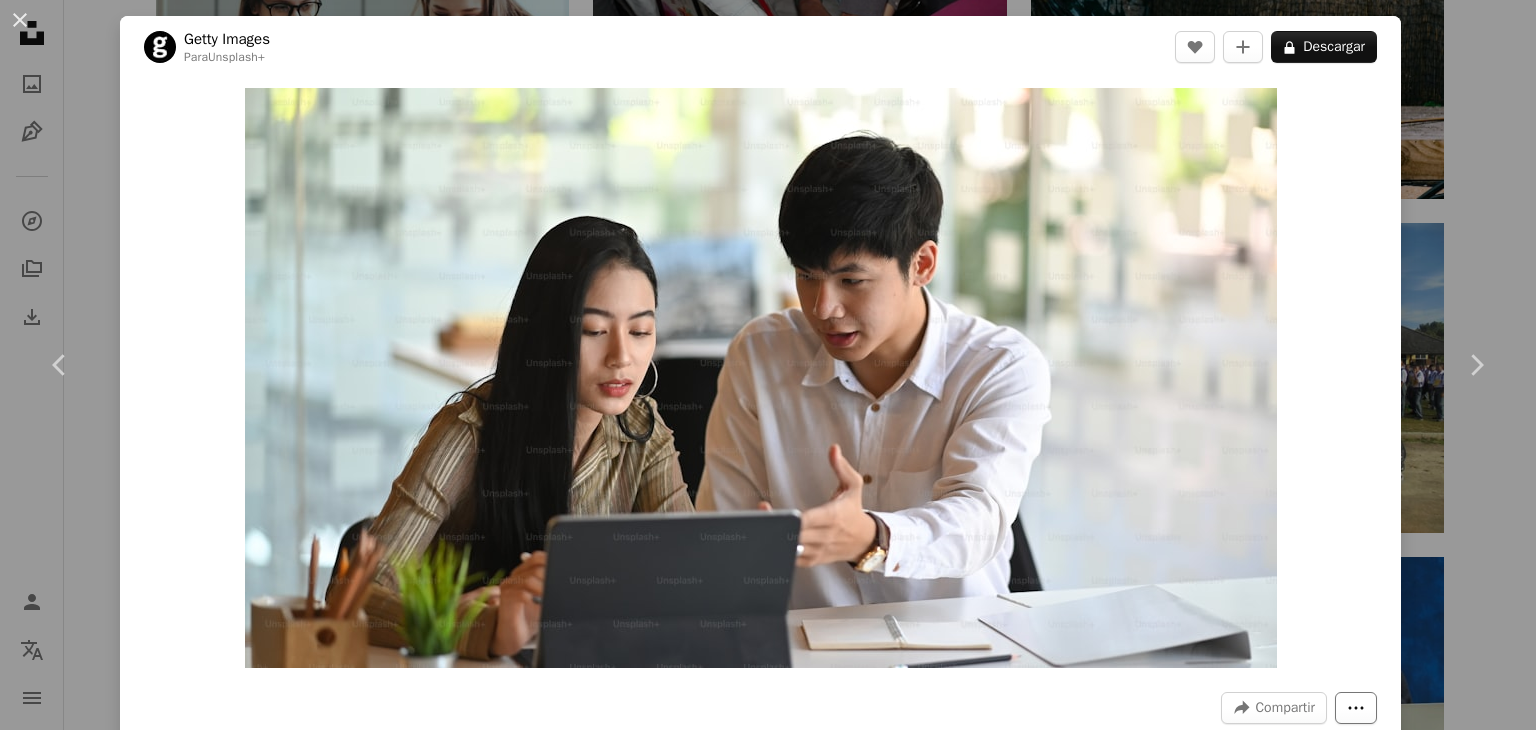 click on "More Actions" 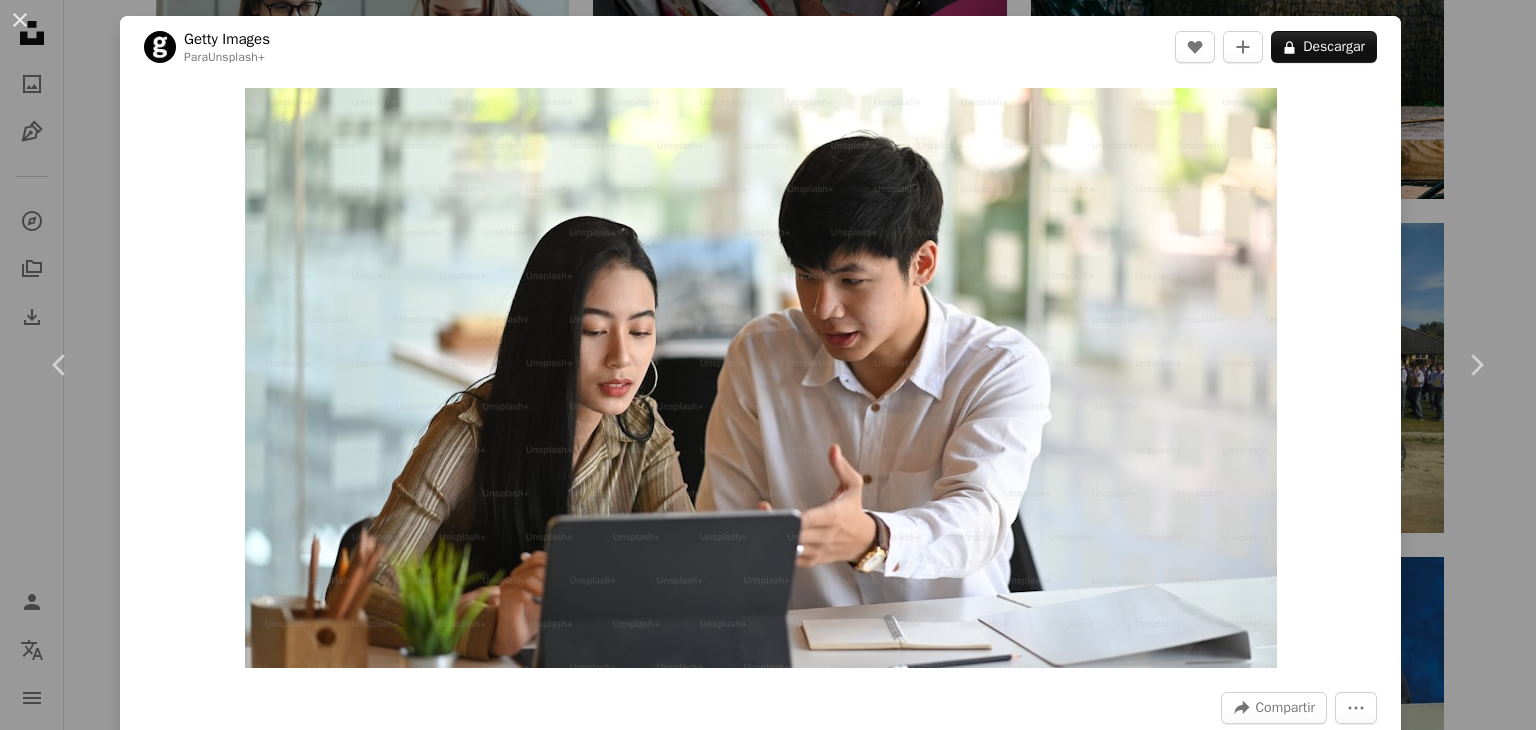 click on "Para  Unsplash+ A heart A plus sign A lock Descargar Zoom in A forward-right arrow Compartir More Actions Calendar outlined Publicado el  [DATE] Safety Con la  Licencia Unsplash+ oficina Tecnología gente ordenador finanzas datos Tailandia Trabajo en Equipo mano escritorio laborable planificación adulto joven mujer joven Mirando jóvenes Finanzas y economía mano humana ocupación profesional gris Fondos De esta serie Chevron right Plus sign for Unsplash+ Plus sign for Unsplash+ Plus sign for Unsplash+ Plus sign for Unsplash+ Plus sign for Unsplash+ Imágenes relacionadas Plus sign for Unsplash+ A heart A plus sign Getty Images Para  Unsplash+ A lock Descargar Plus sign for Unsplash+ A heart A plus sign Getty Images Para  Unsplash+ A lock Descargar Plus sign for Unsplash+ A heart A plus sign Getty Images Para  Unsplash+ A lock Descargar Plus sign for Unsplash+ A heart A plus sign Getty Images Para  Unsplash+ A lock Descargar A heart A plus sign" at bounding box center [768, 365] 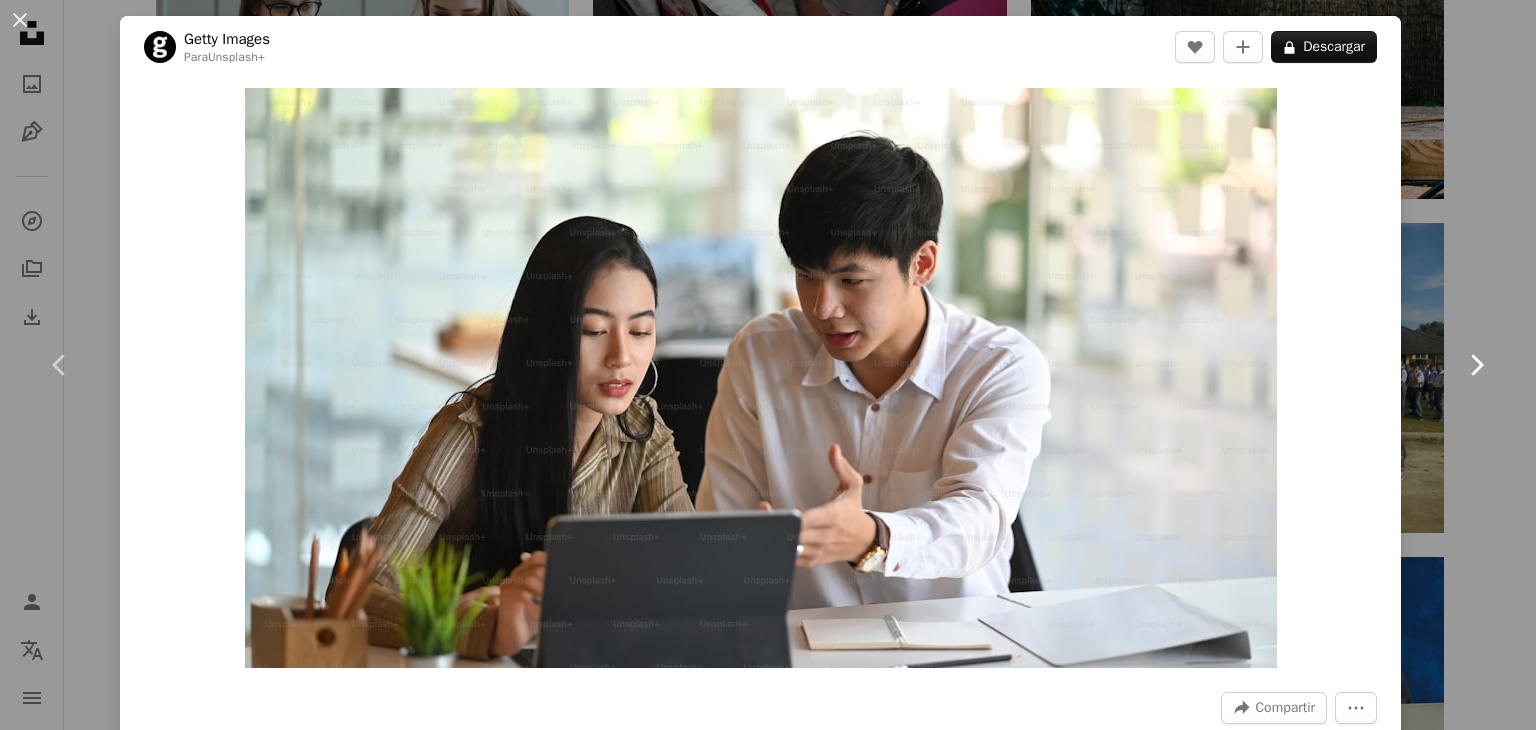 click on "Chevron right" 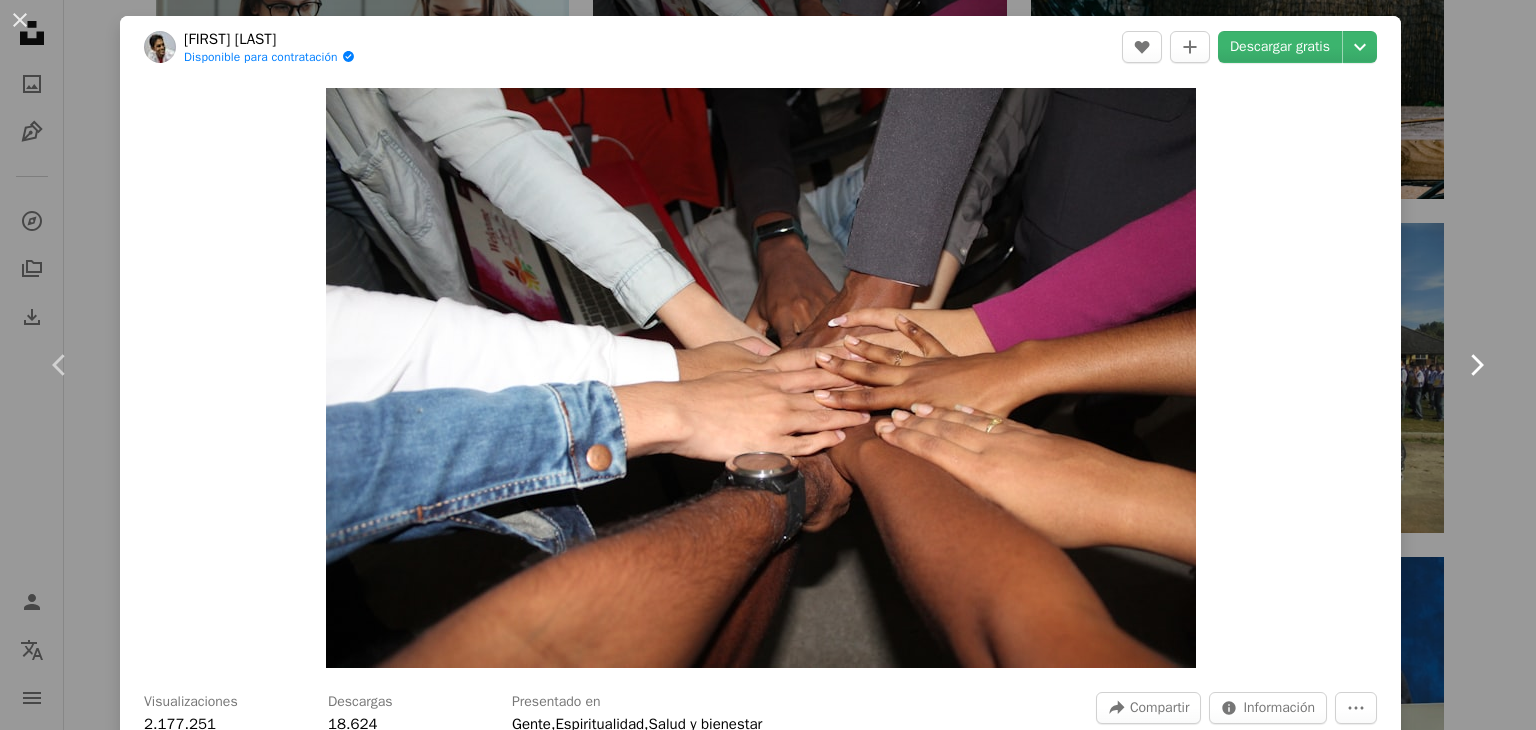 click 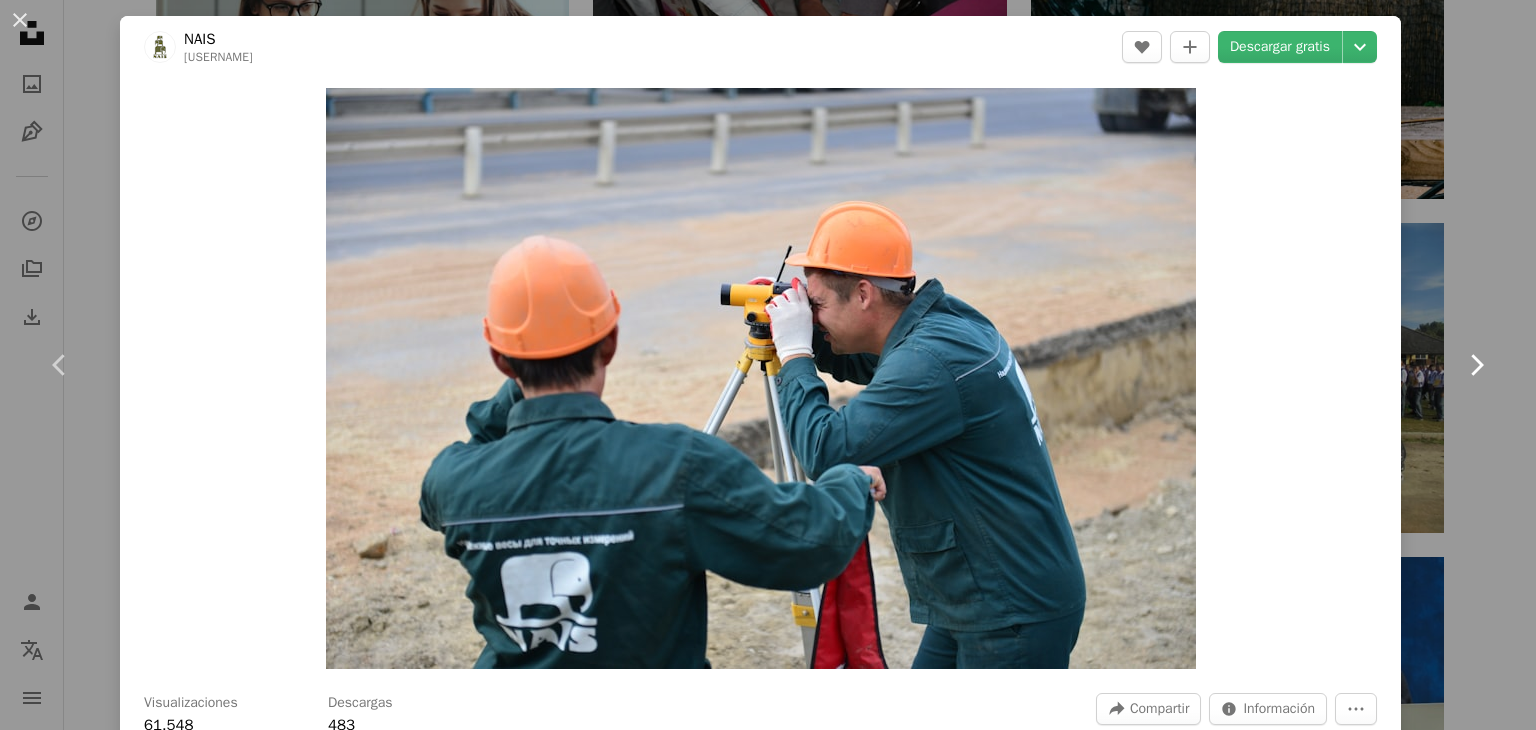 click on "Chevron right" 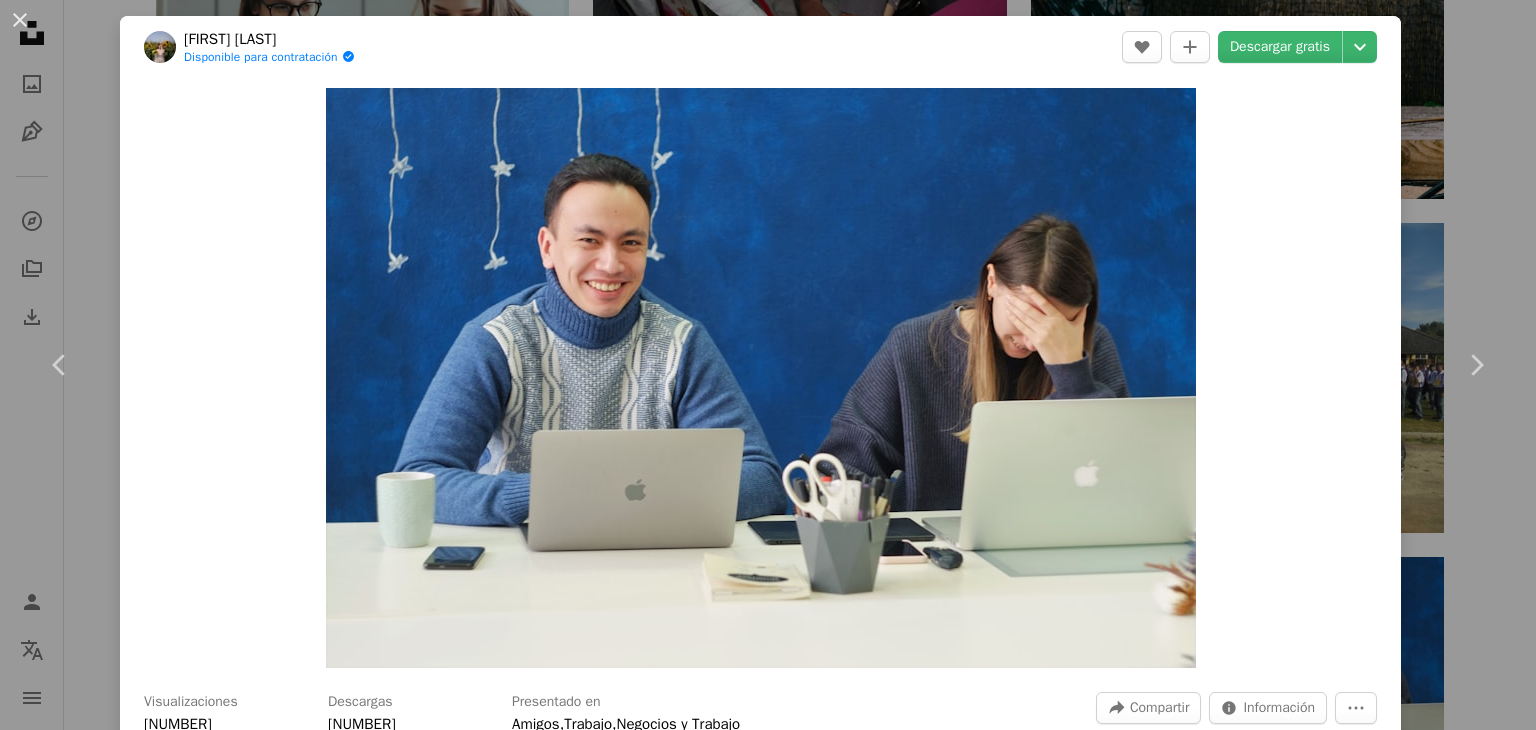 click on "[FIRST] [LAST]" at bounding box center (768, 365) 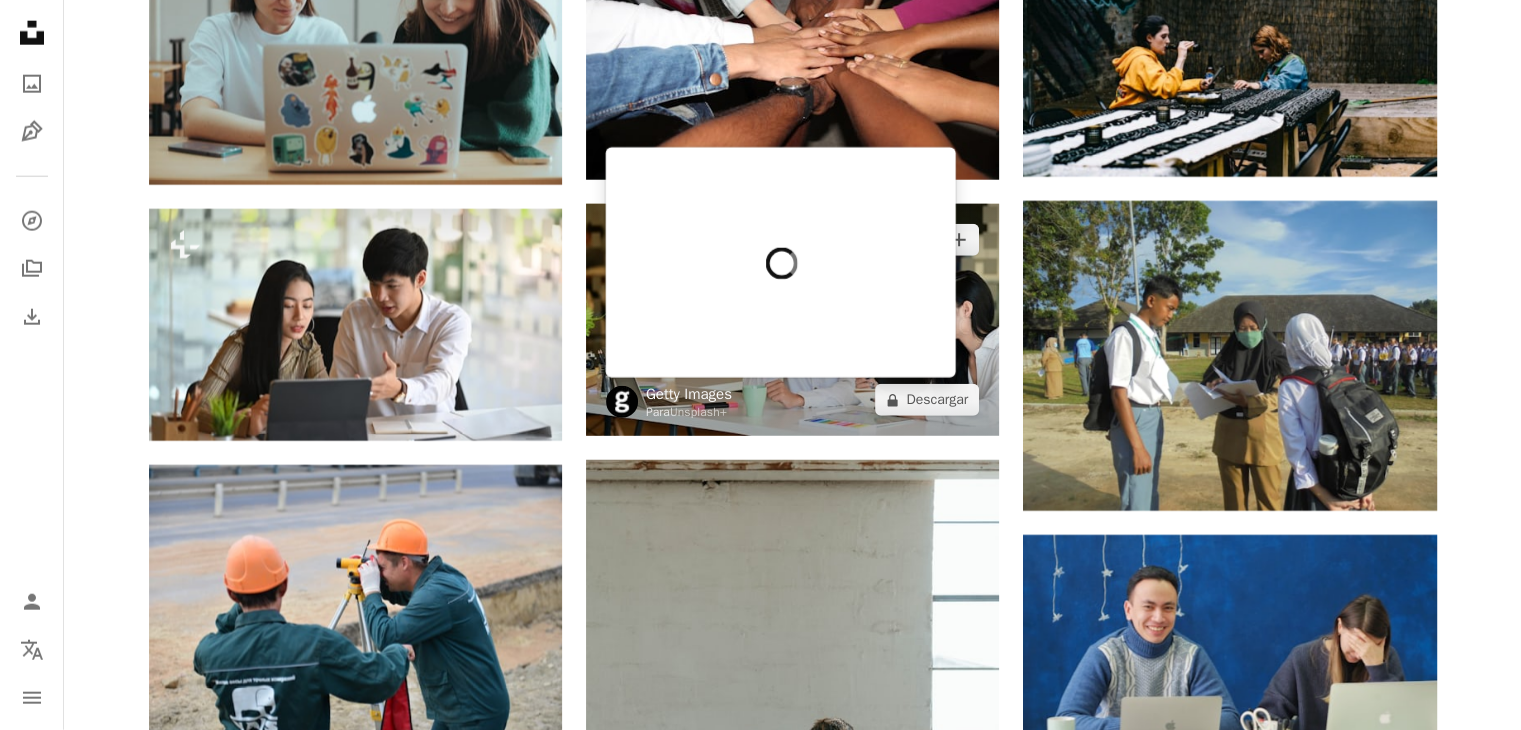scroll, scrollTop: 5200, scrollLeft: 0, axis: vertical 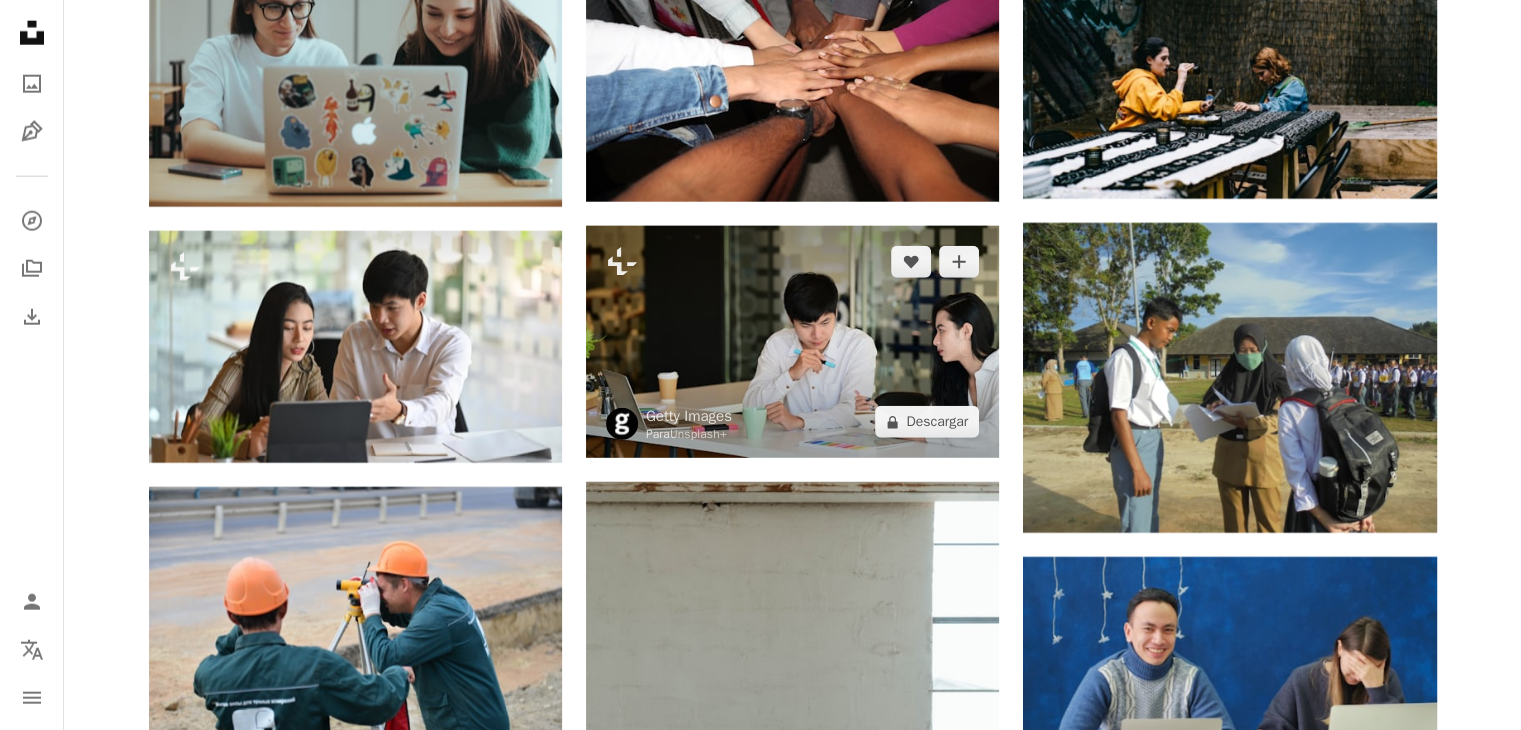 click at bounding box center [792, 342] 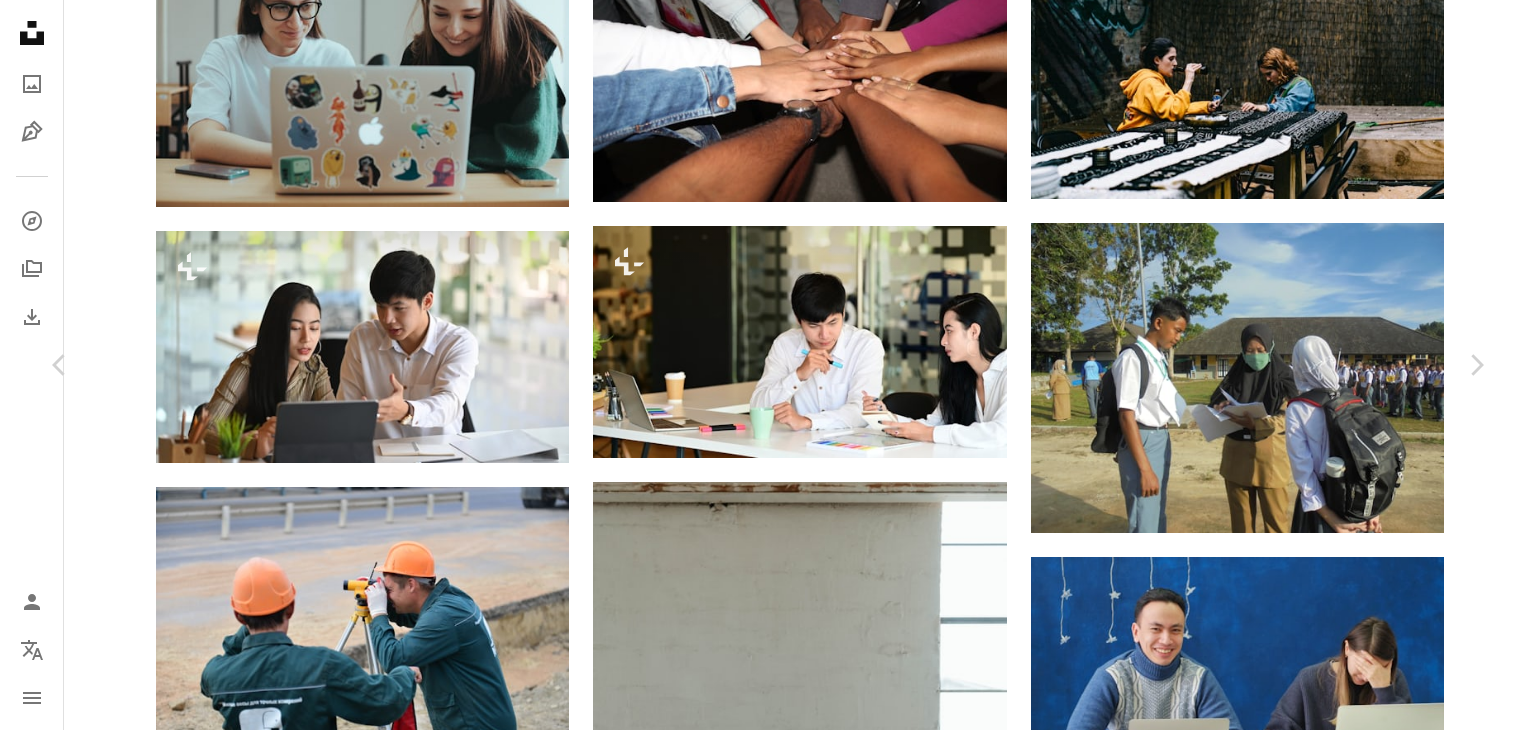 click on "Para  Unsplash+ A heart A plus sign A lock Descargar Zoom in A forward-right arrow Compartir More Actions Calendar outlined Publicado el  [DATE] Safety Con la  Licencia Unsplash+ oficina Tecnología gente Tailandia Sólo para adultos Trabajo en Equipo escritorio relajación lluvia de ideas adulto joven unión pareja joven Compromiso de los empleados jóvenes pareja heterosexual colorante Nuevos negocios ropa casual Tableta digital Ropa de negocios Fotos de stock gratuitas De esta serie Chevron right Plus sign for Unsplash+ Plus sign for Unsplash+ Plus sign for Unsplash+ Plus sign for Unsplash+ Plus sign for Unsplash+ Plus sign for Unsplash+ Plus sign for Unsplash+ Plus sign for Unsplash+ Plus sign for Unsplash+ Plus sign for Unsplash+ Imágenes relacionadas Plus sign for Unsplash+ A heart A plus sign Getty Images Para  Unsplash+ A lock Descargar Plus sign for Unsplash+ A heart A plus sign Getty Images Para  Unsplash+ A lock Descargar A heart" at bounding box center (768, 5077) 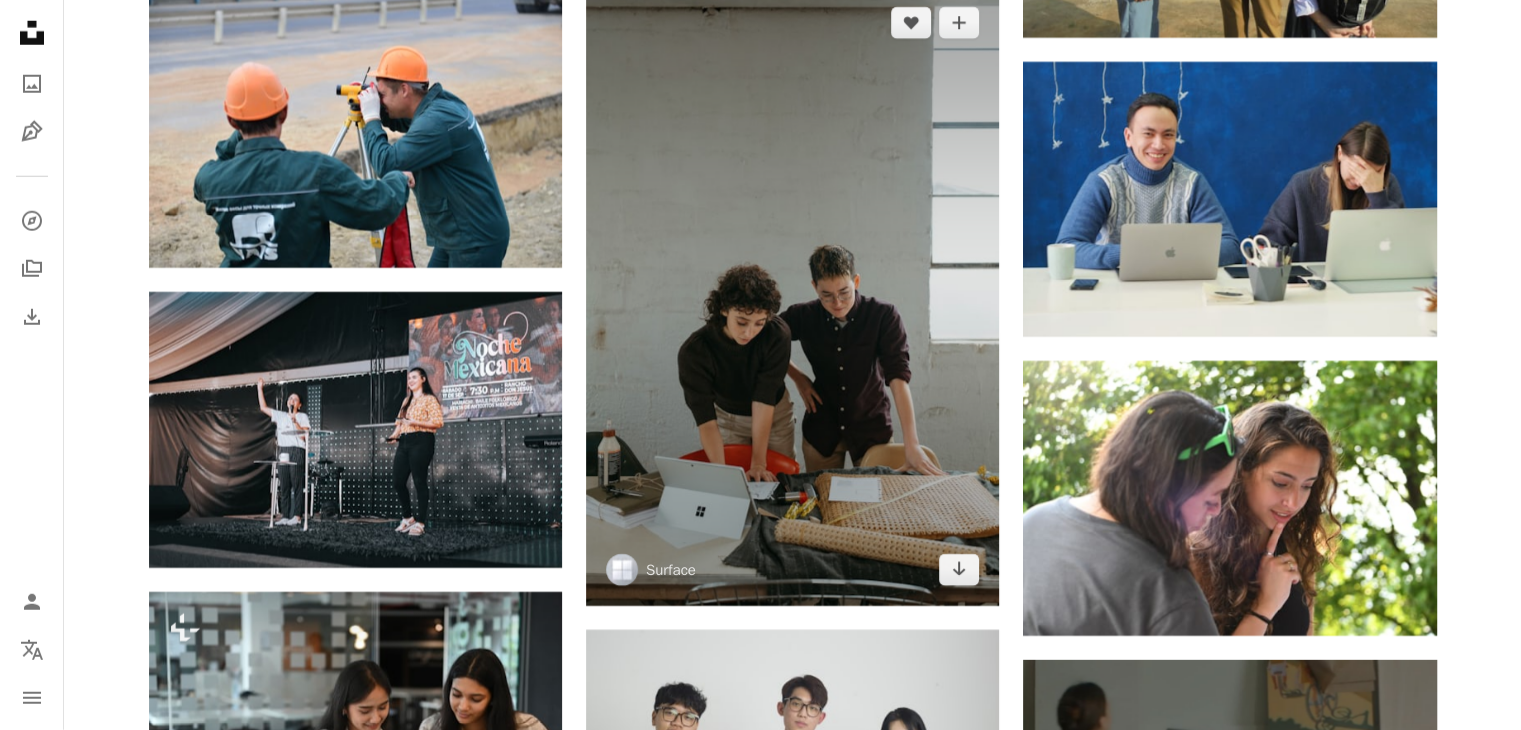 scroll, scrollTop: 5700, scrollLeft: 0, axis: vertical 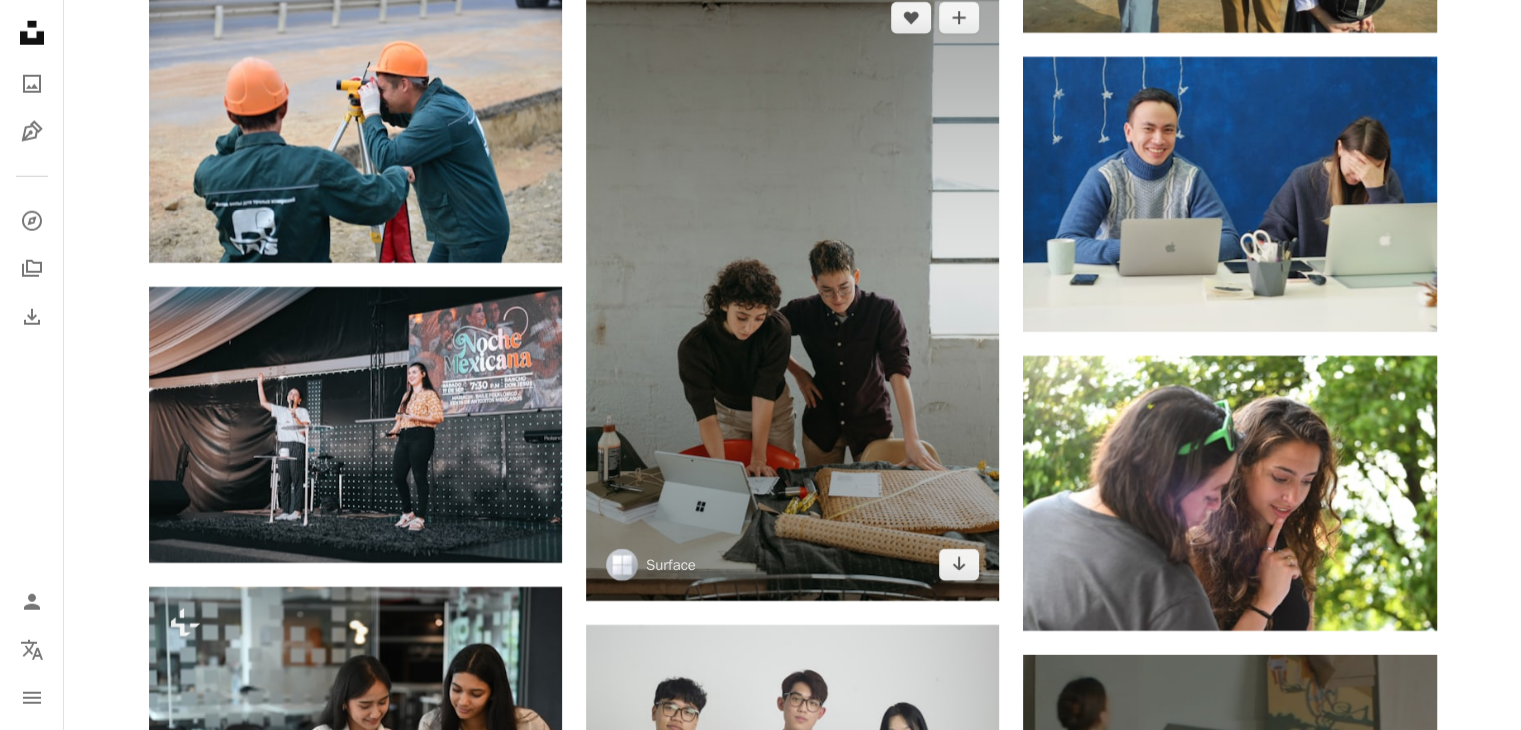 click at bounding box center [792, 291] 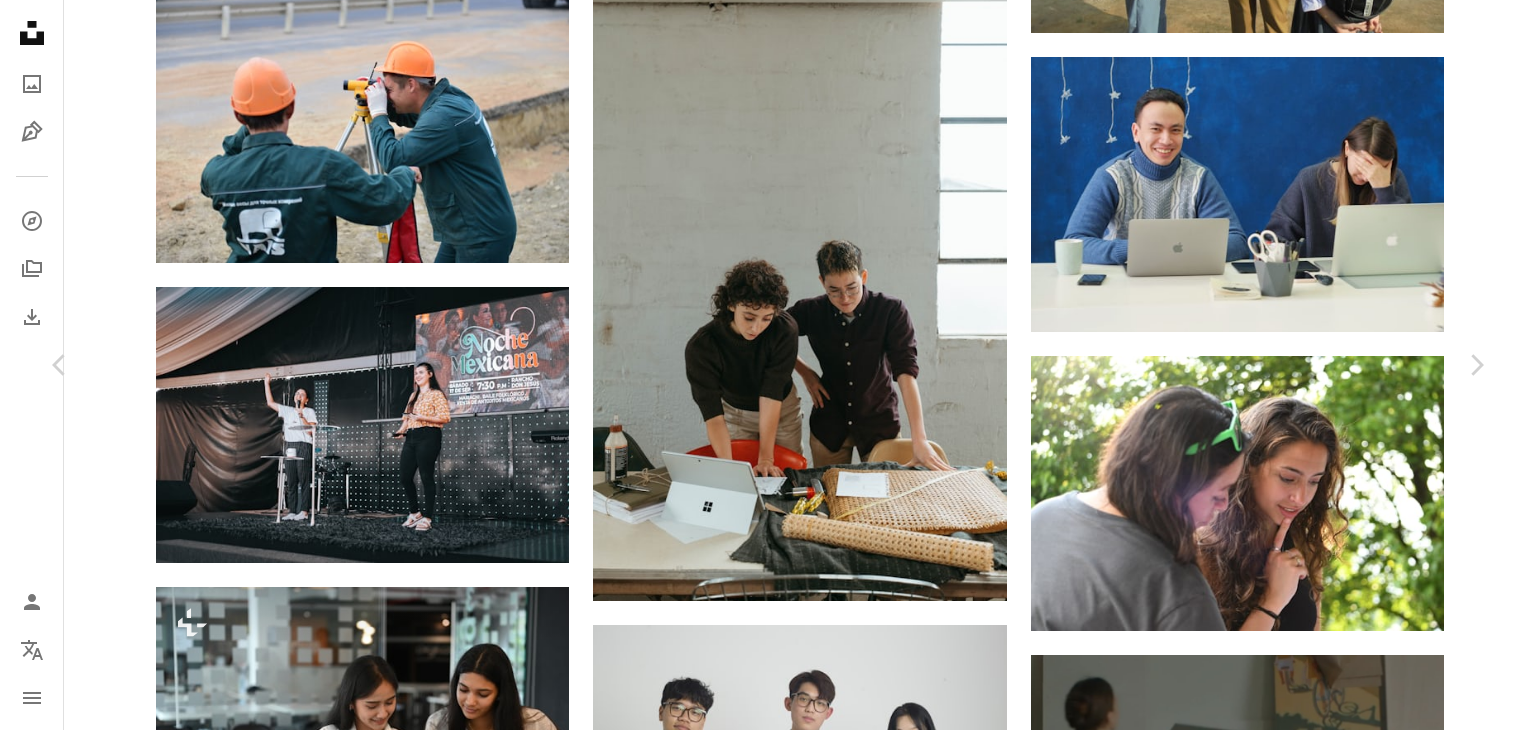 click on "Descargar gratis" at bounding box center [1280, 4259] 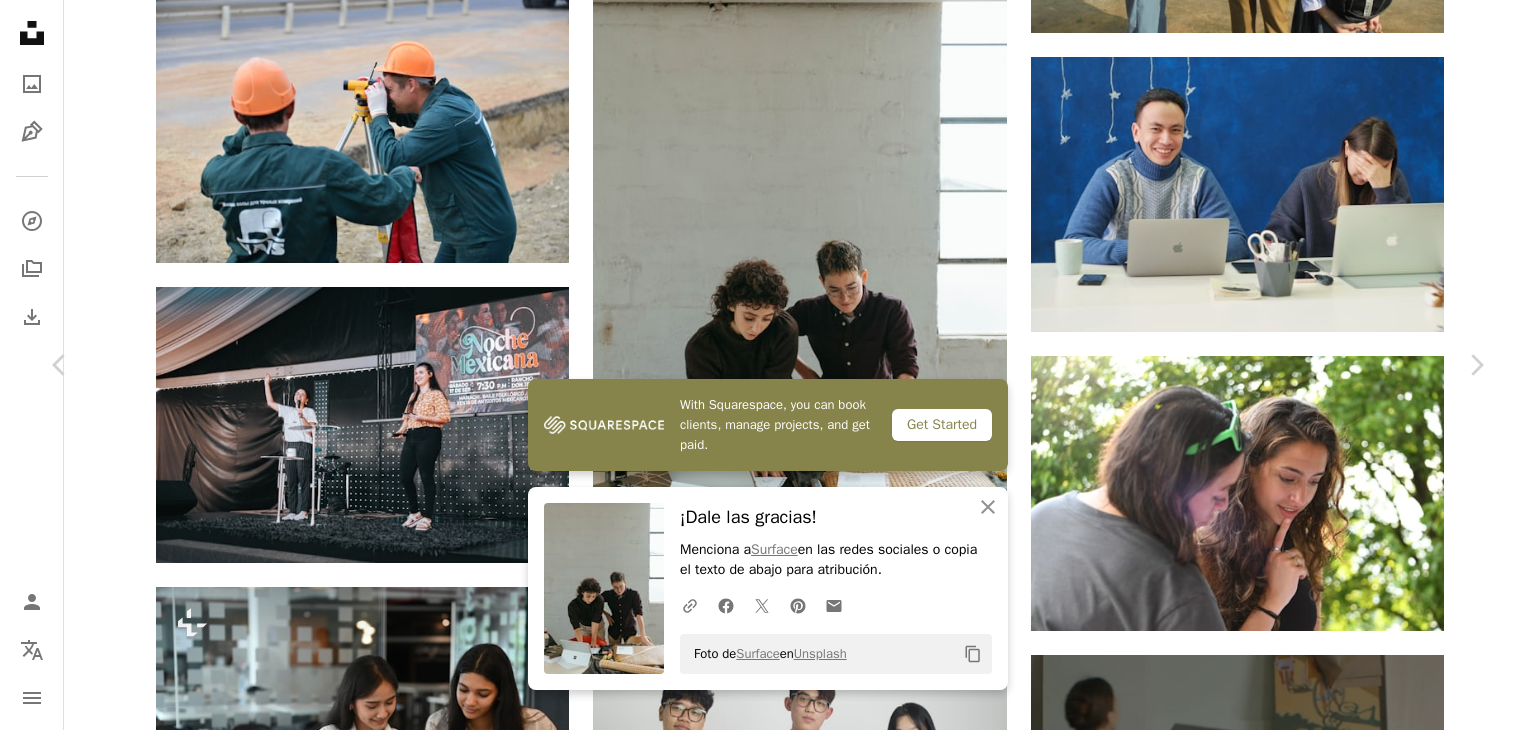 click on "Get Started An X shape Cerrar ¡Dale las gracias! Menciona a  [BRAND]  en las redes sociales o copia el texto de abajo para atribución. A URL sharing icon (chains) Facebook icon X (formerly Twitter) icon Pinterest icon An envelope Foto de  [BRAND]  en  Unsplash
Copy content [BRAND] [USERNAME] A heart A plus sign Descargar gratis Chevron down Zoom in Visualizaciones [NUMBER] Descargas [NUMBER] A forward-right arrow Compartir Info icon Información More Actions Calendar outlined Publicado el  [DATE] Camera LEICA CAMERA AG, LEICA SL2 Safety Uso gratuito bajo la  Licencia Unsplash cara Mueble mesa muchacho masculino adolescente cabeza Imágenes de dominio público Explora imágenes premium relacionadas en iStock  |  Ahorra un 20 % con el código UNSPLASH20 Ver más en iStock  ↗ Imágenes relacionadas [BRAND] Arrow pointing down Plus sign for Unsplash+ A heart Para" at bounding box center [768, 4577] 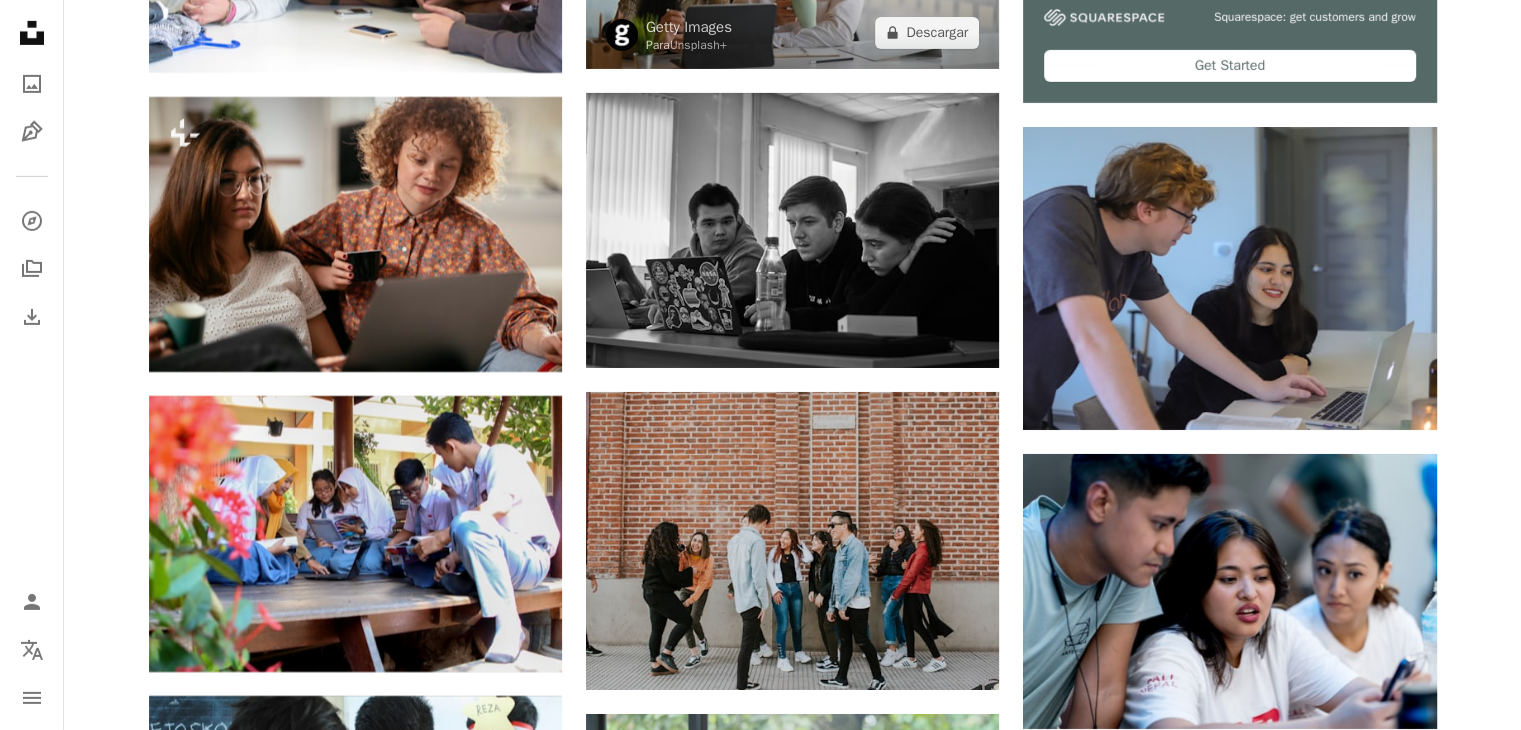 scroll, scrollTop: 6800, scrollLeft: 0, axis: vertical 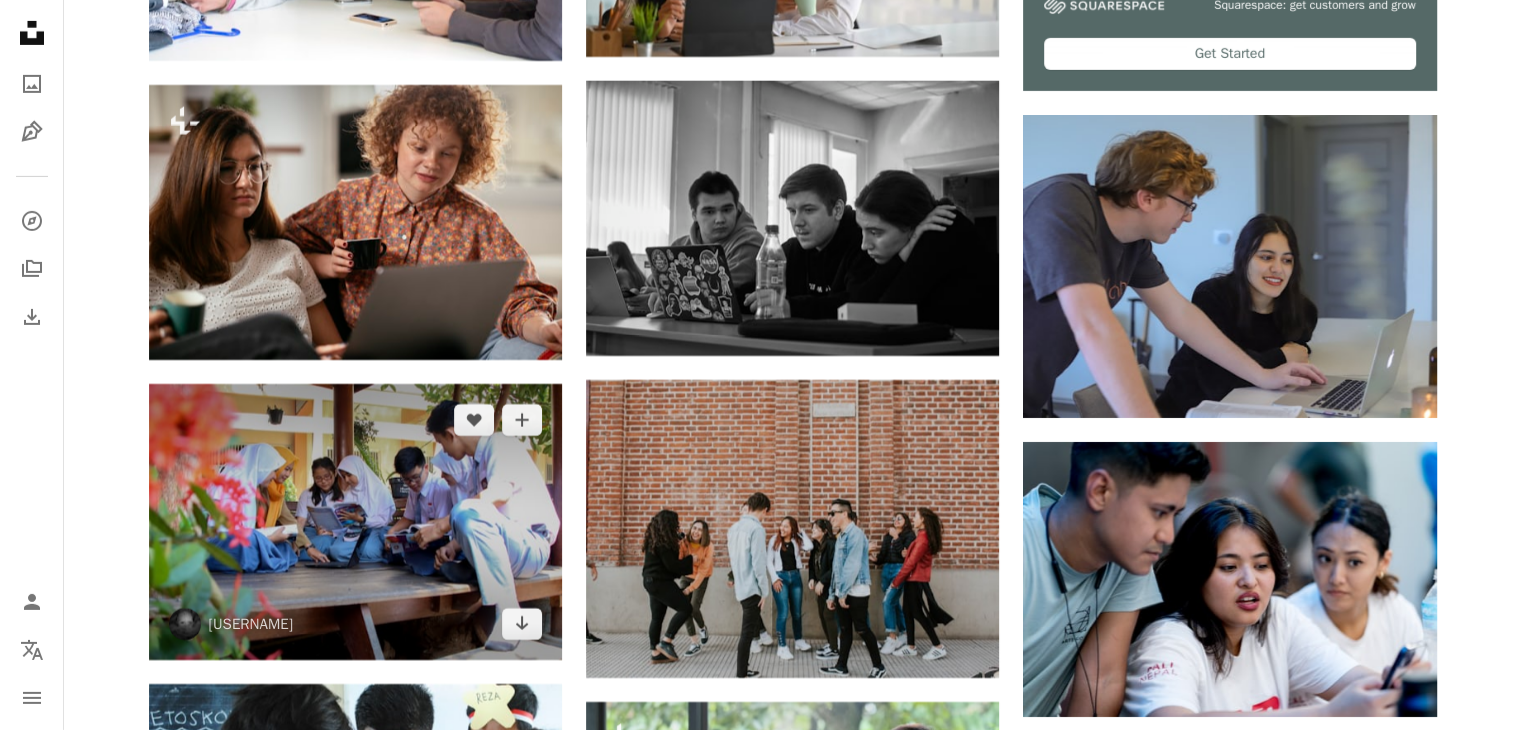 click at bounding box center (355, 521) 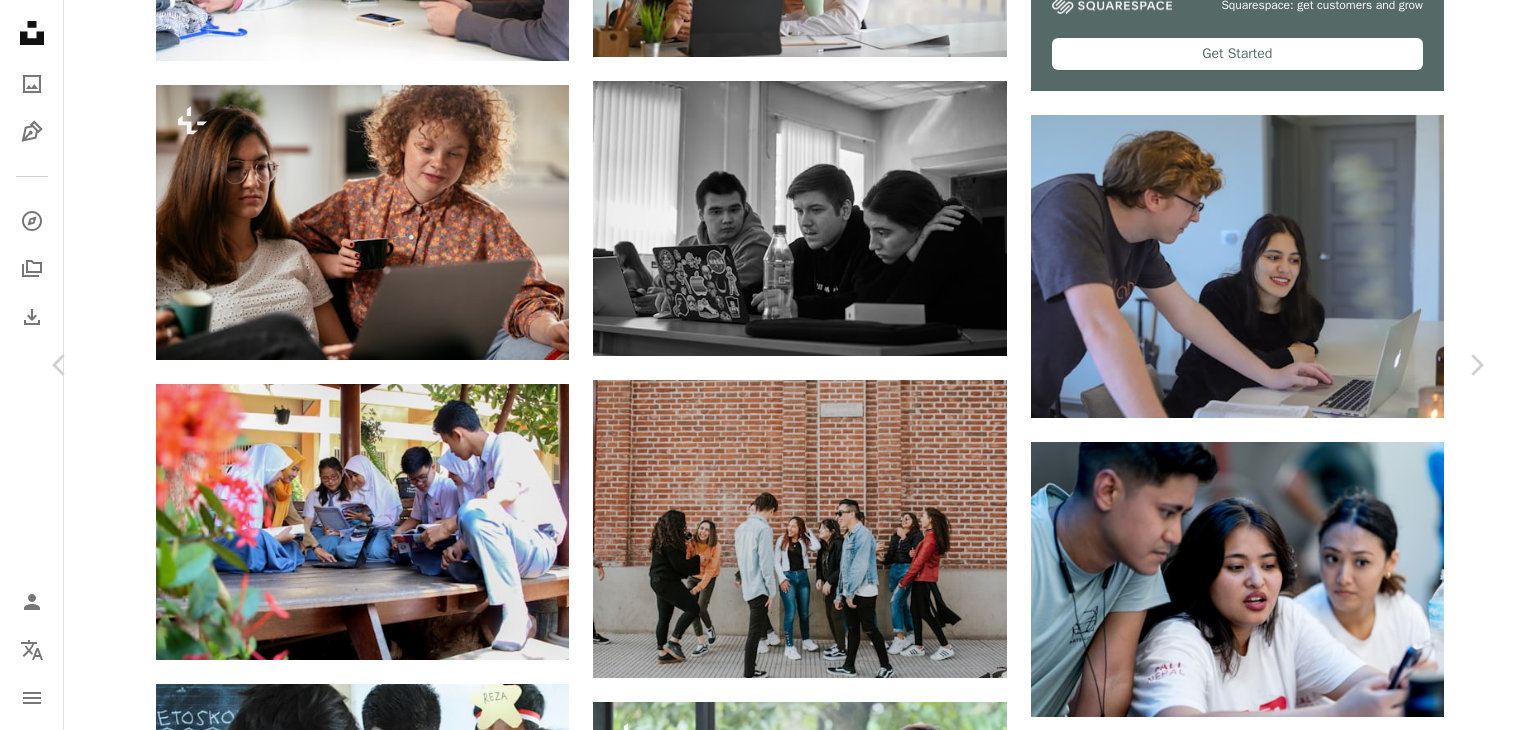 click on "[FIRST] [LAST] Works
Copy content Getty Images Para  Unsplash+ A heart A plus sign Descargar gratis Chevron down Zoom in Visualizaciones [NUMBER] Descargas [NUMBER] A forward-right arrow Compartir Info icon Información More Actions A map marker [ORGANIZATION], [STREET], [DISTRICT], [CITY], [STATE], [COUNTRY] Calendar outlined Publicado el  [DATE] Camera Canon, EOS 750D Safety Uso gratuito bajo la  Licencia Unsplash estudiante aprendizaje sekolah Belajar SISWA Pelajar [CITY] edificio Humano gente escuela ropa madera Indonesia al aire libre campo atavío clínica porche [STATE] [STATE] Fotos de stock gratuitas Explora imágenes premium relacionadas en iStock  |  Ahorra un 20 % con el código UNSPLASH20 Ver más en iStock  ↗ Imágenes relacionadas Ed Us Arrow pointing down Plus sign for Unsplash+ A heart A plus sign Getty Images Para  Unsplash+ A lock Descargar A heart A plus sign Publikasi [ORGANIZATION] Disponible para contratación Arrow pointing down" at bounding box center (768, 3477) 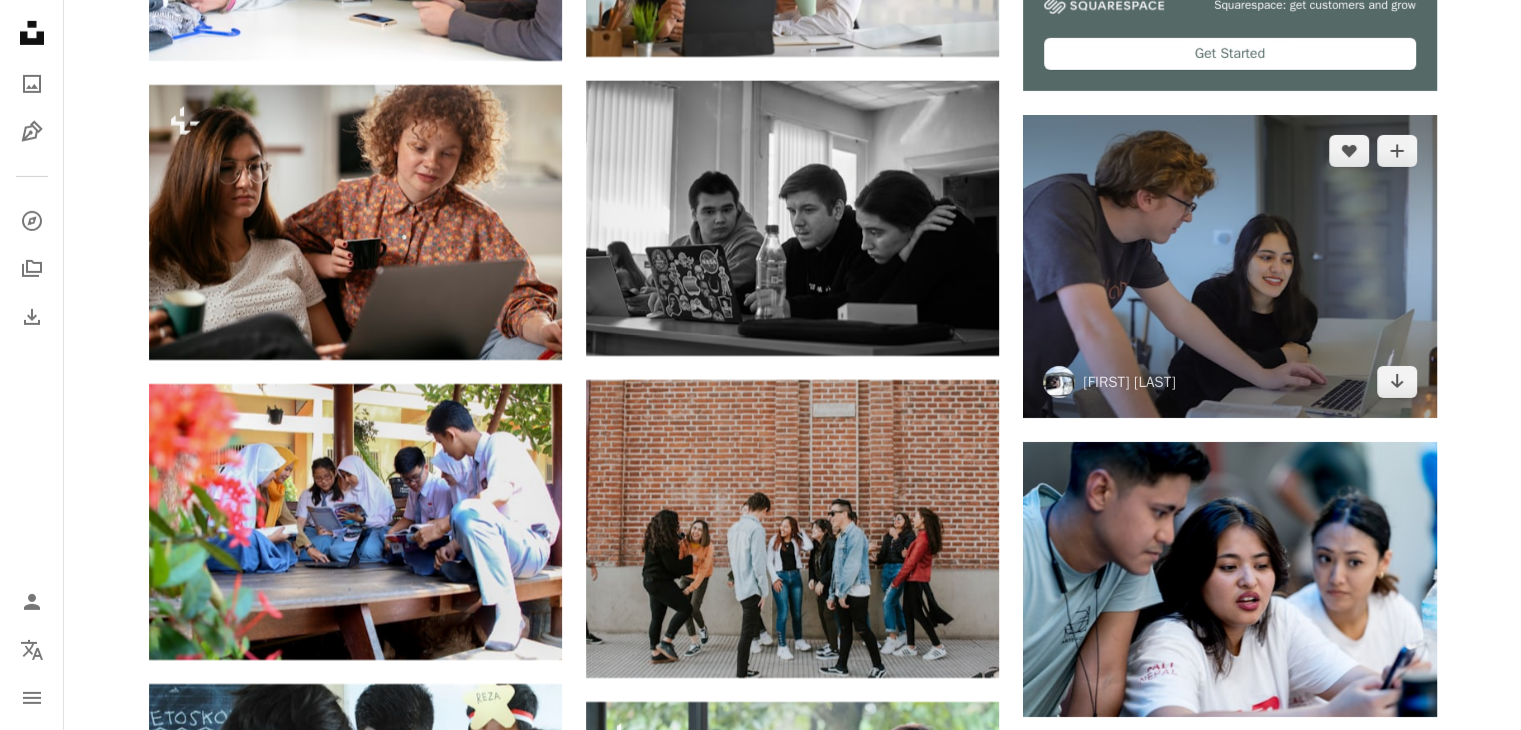 click at bounding box center (1229, 266) 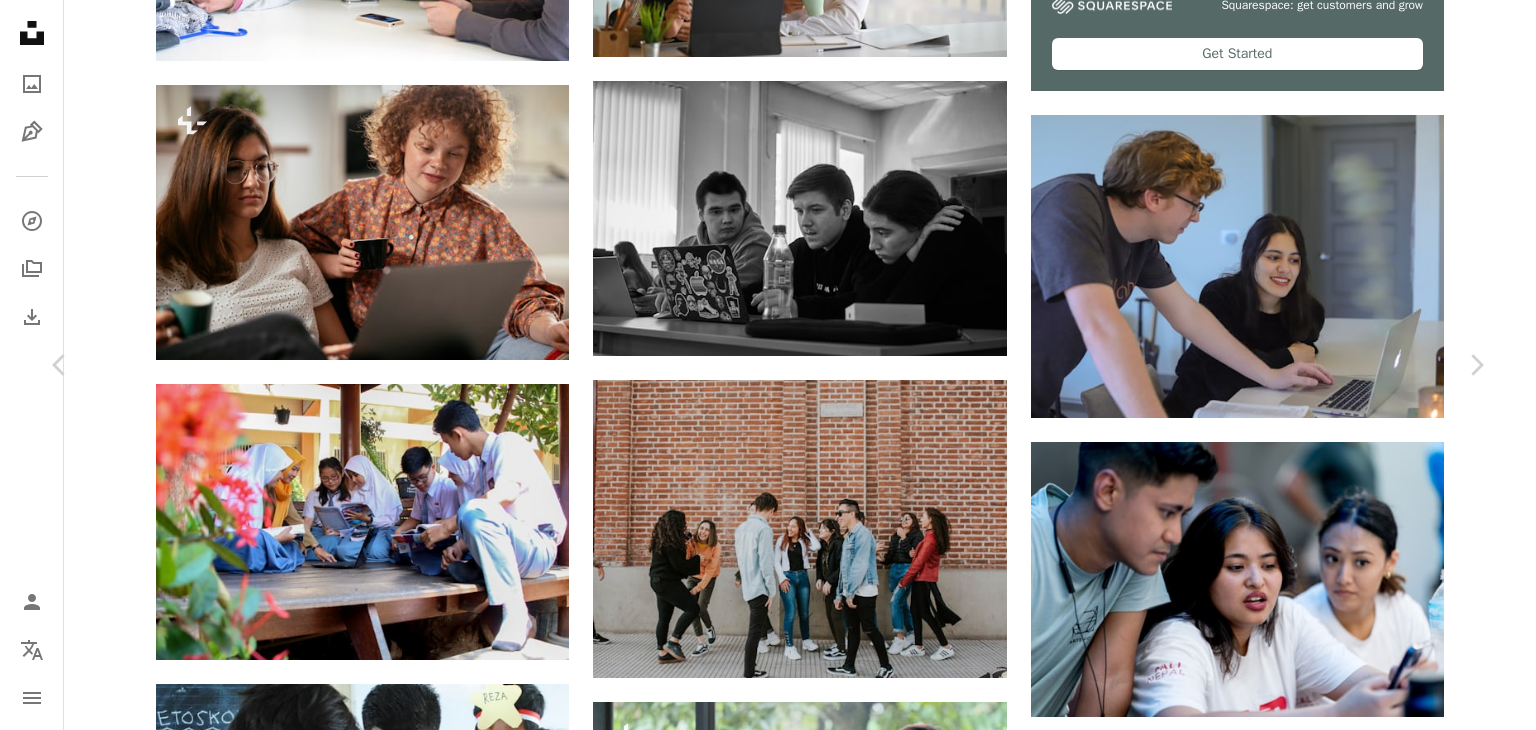 click on "Descargar gratis" at bounding box center [1280, 3159] 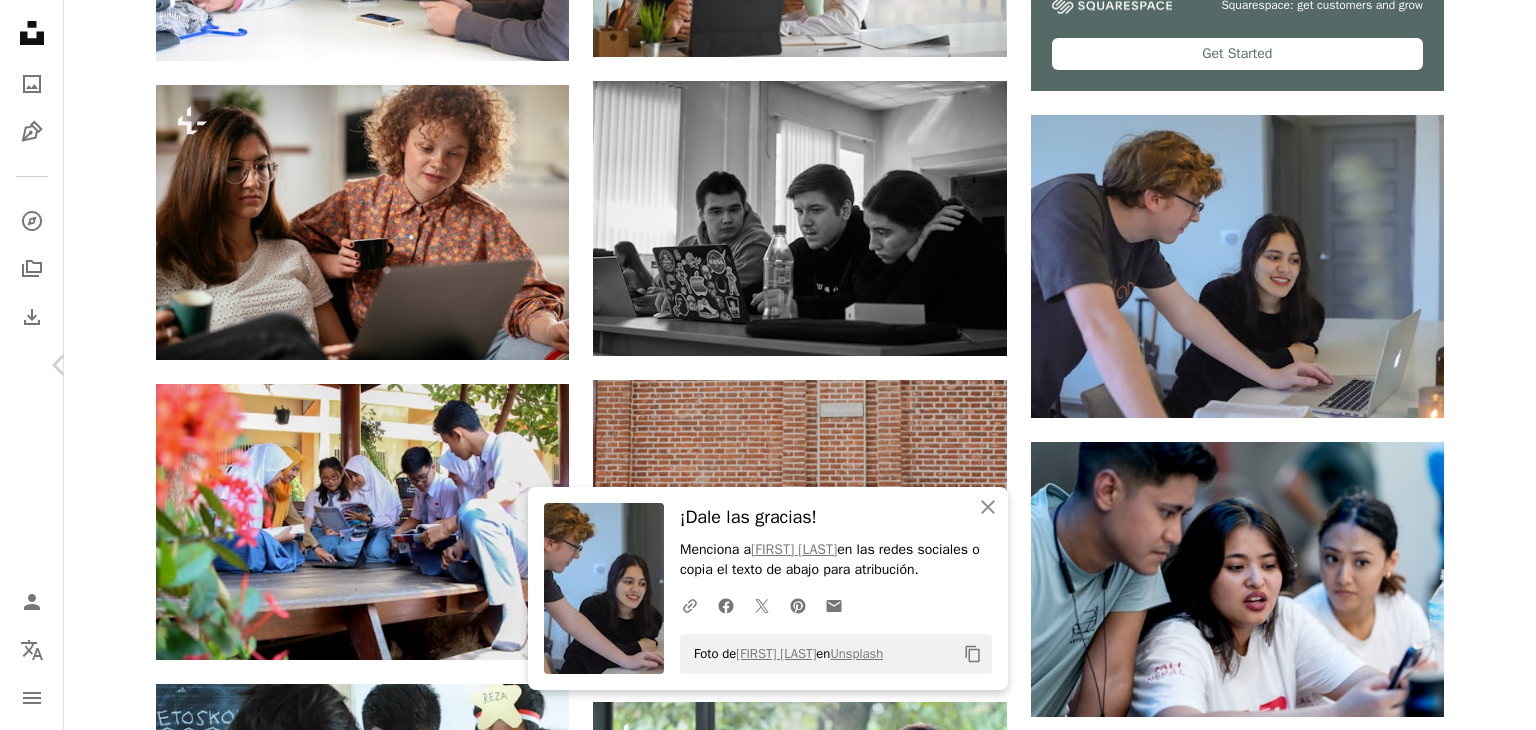 click on "Chevron right" at bounding box center (1476, 365) 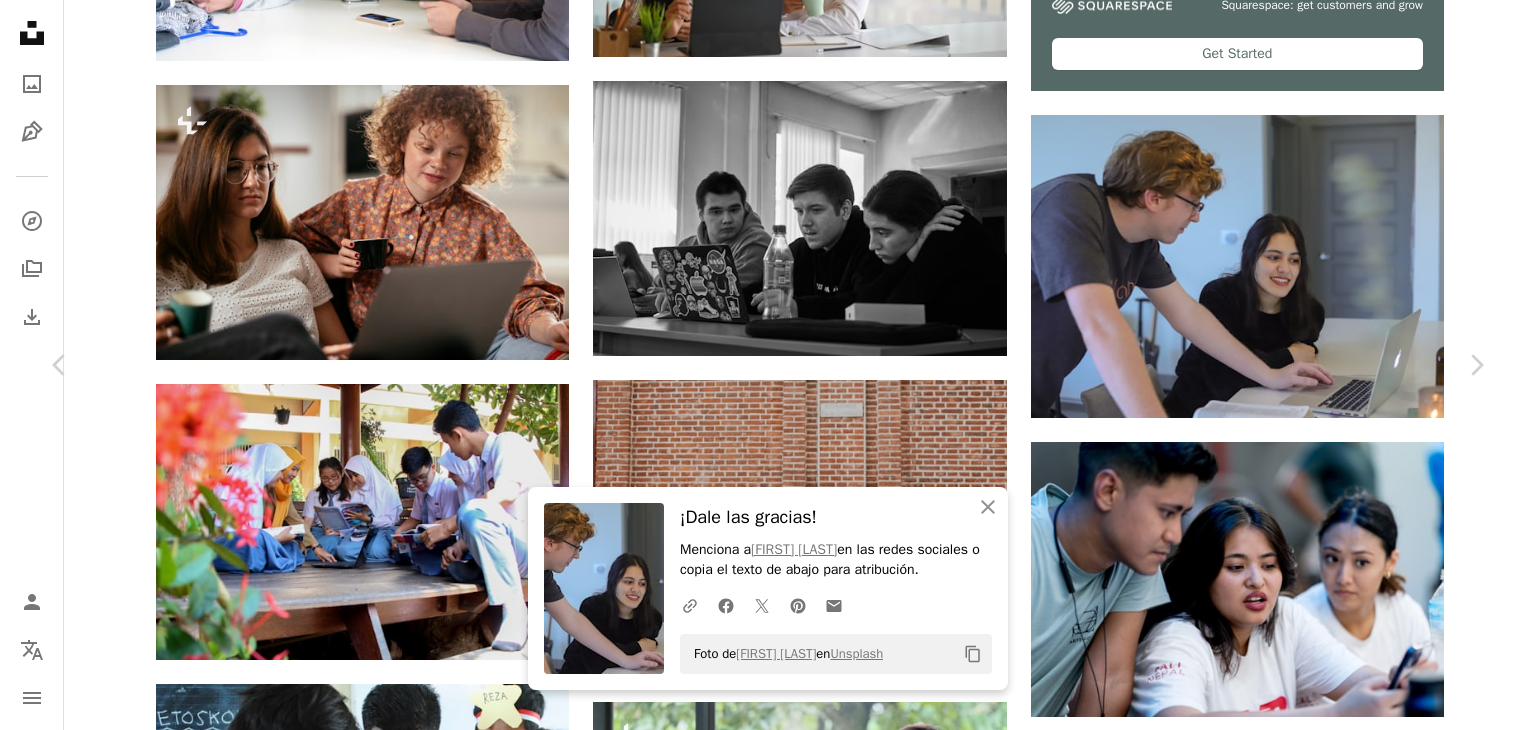click on "Foto de  [FIRST] [LAST] en  Unsplash
Copy content [FIRST] [LAST] [USERNAME] Publicado el  [DATE] NIKON CORPORATION, NIKON D7100 Uso gratuito bajo la  Licencia Unsplash Humano gris ropa gafas atavío accesorio dedo accesorios Imágenes de dominio público Explora imágenes premium relacionadas en iStock  |  Ahorra un 20 % con el código UNSPLASH20 Ver más en iStock  ↗ Imágenes relacionadas Redmind Studio Disponible para contratación Arrow pointing down Plus sign for Unsplash+ A heart" at bounding box center [768, 3477] 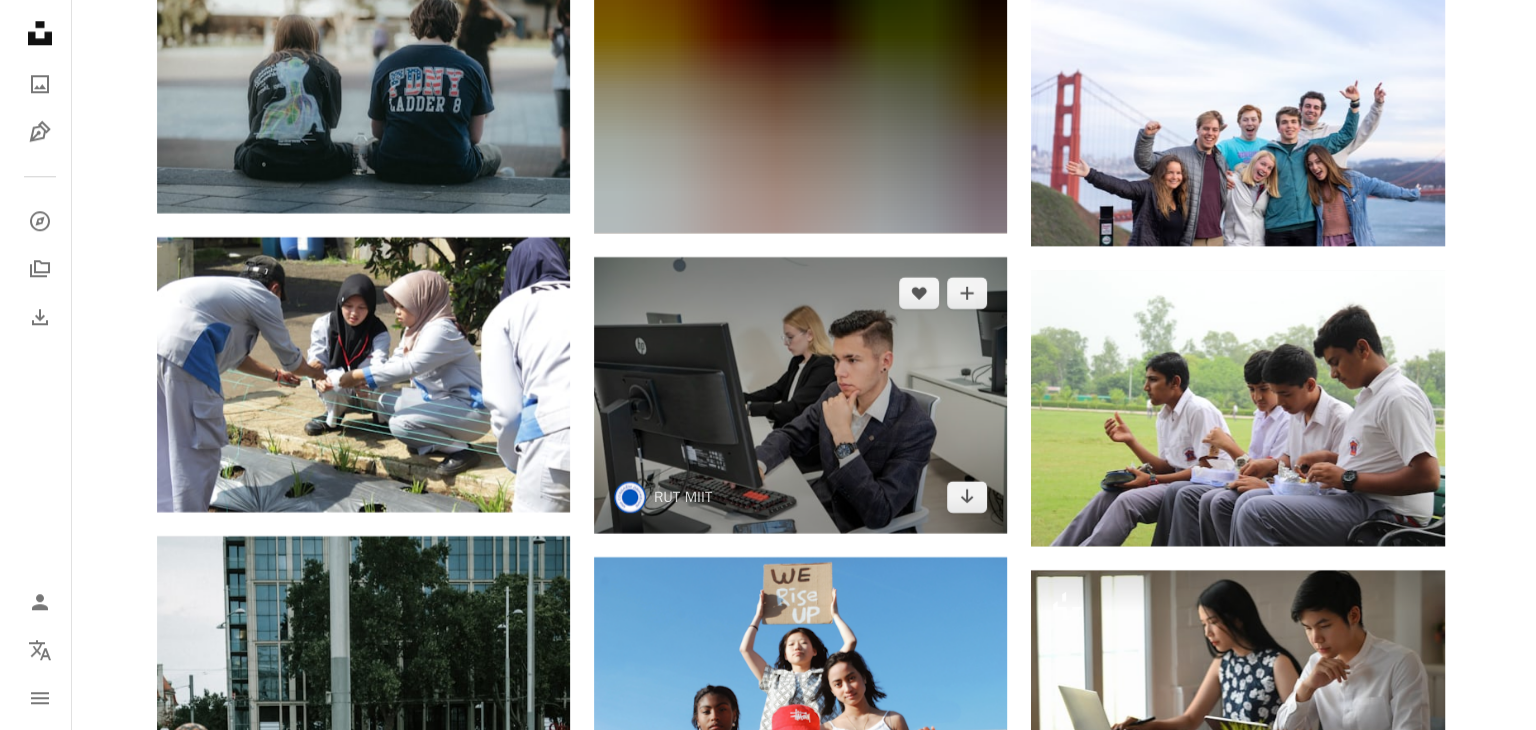 scroll, scrollTop: 9700, scrollLeft: 0, axis: vertical 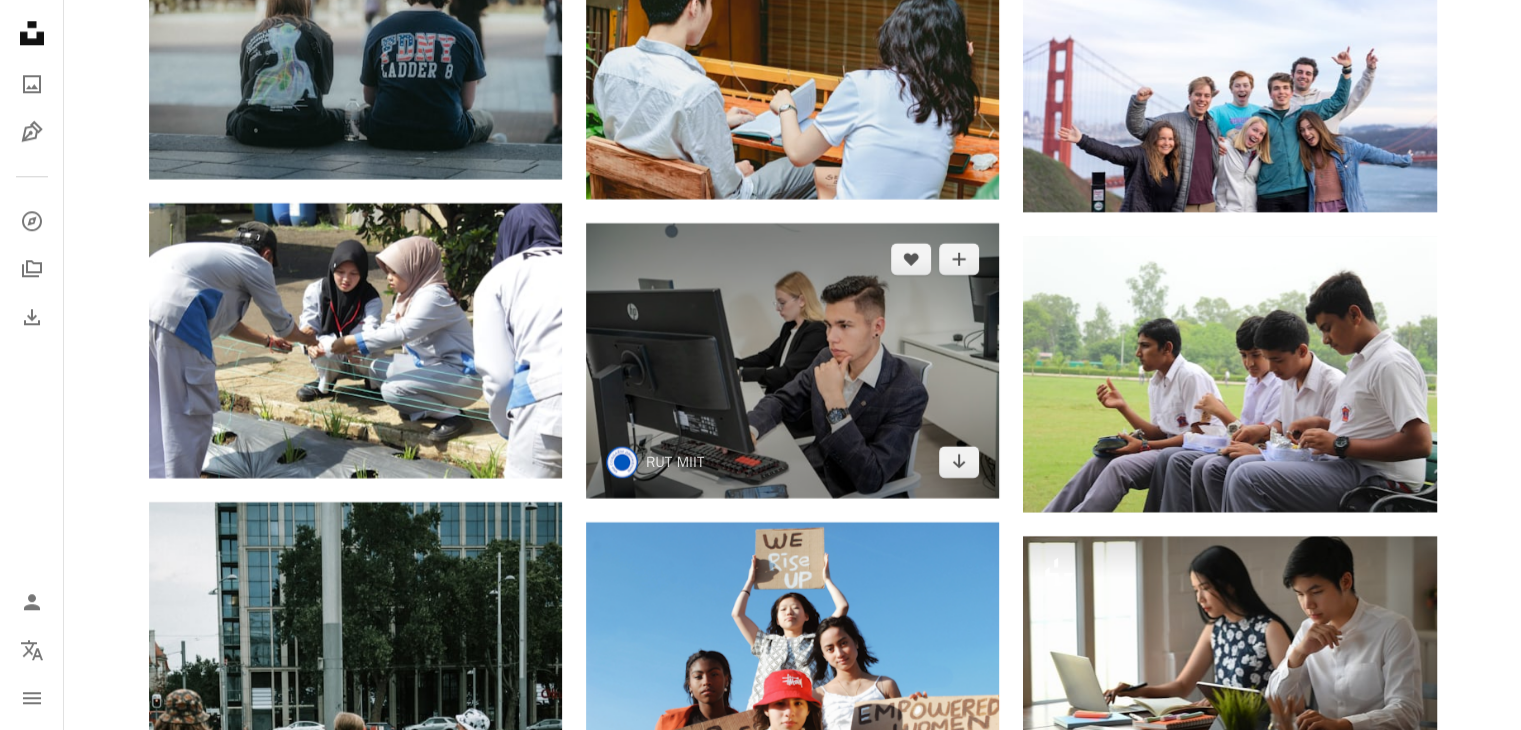 click at bounding box center (792, 360) 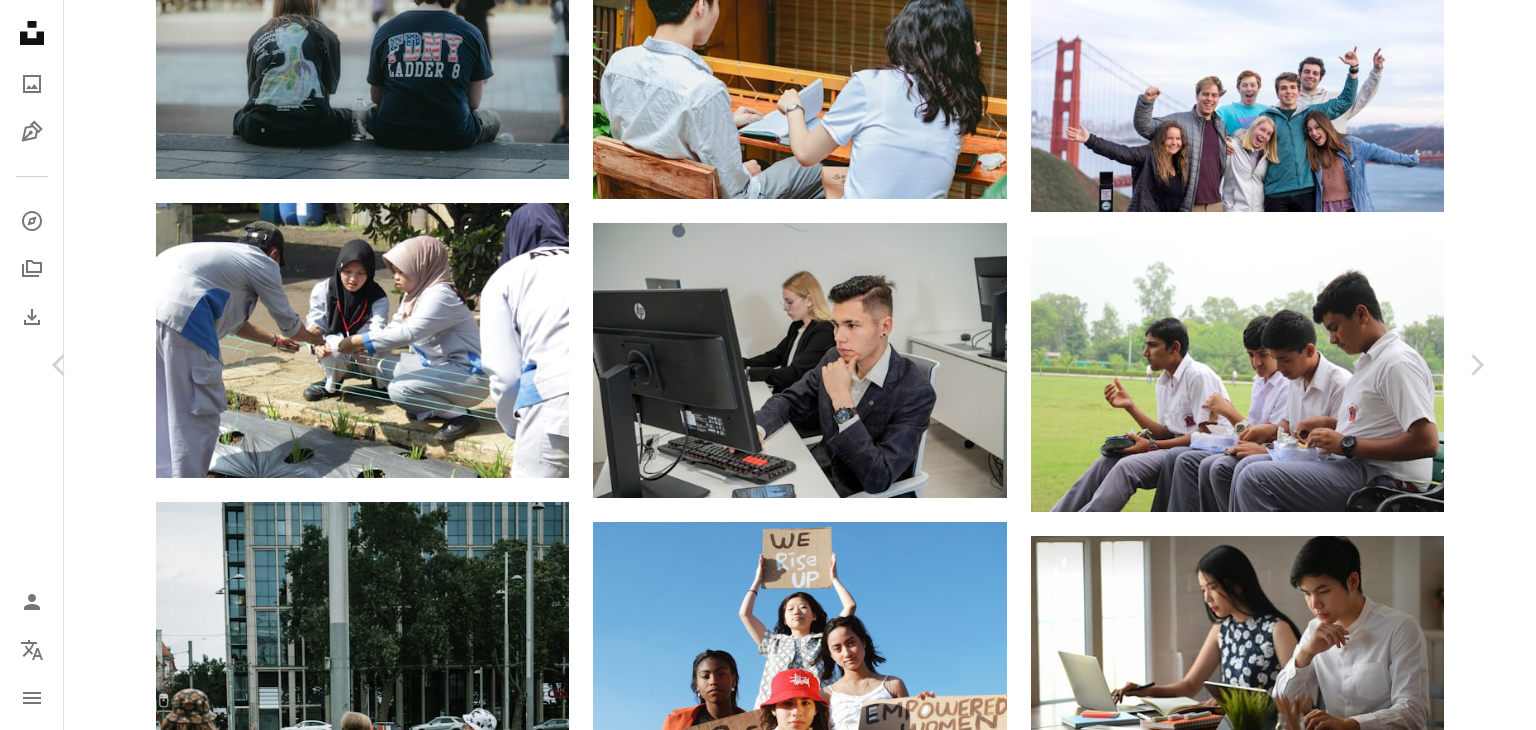 click on "Descargar gratis" at bounding box center (1280, 4764) 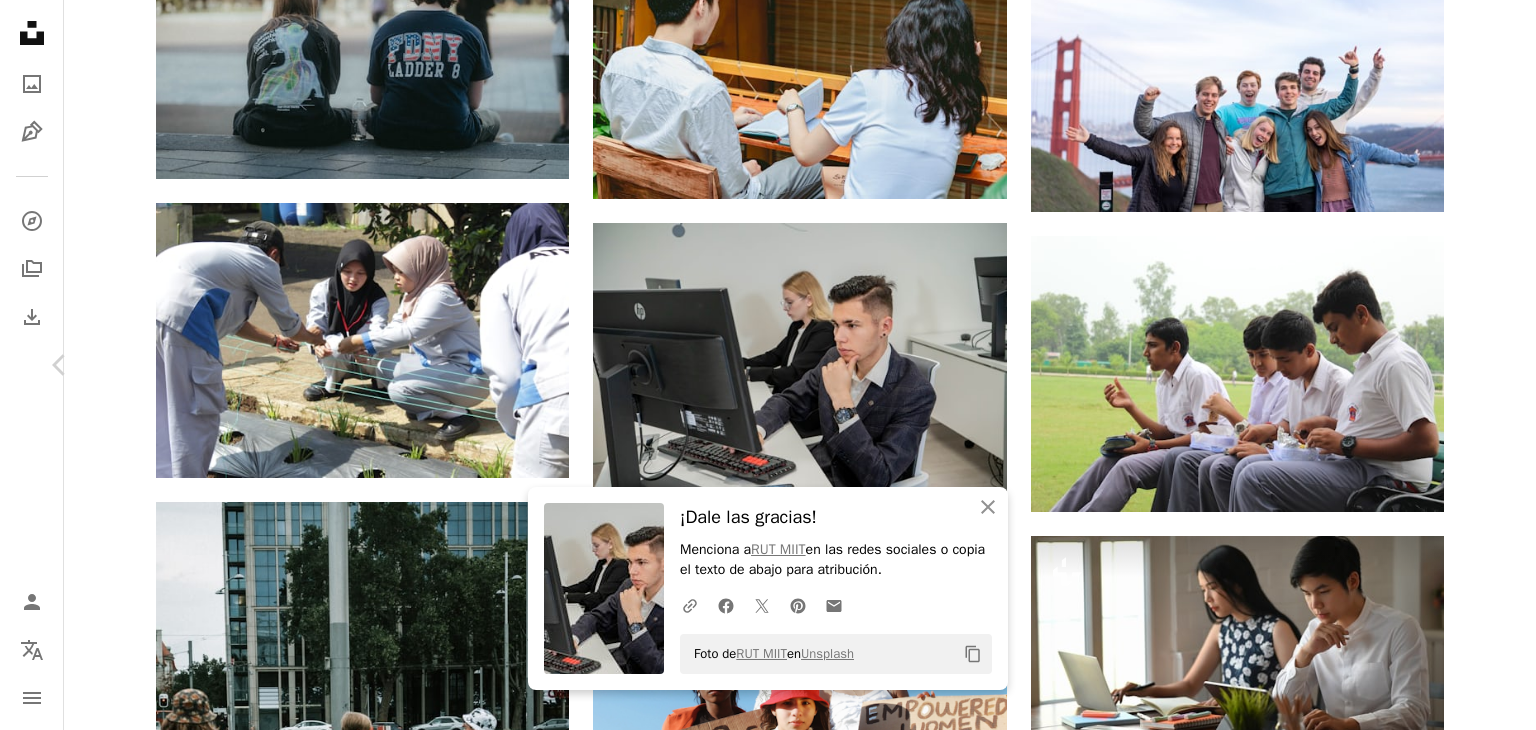 click on "Chevron right" at bounding box center [1476, 365] 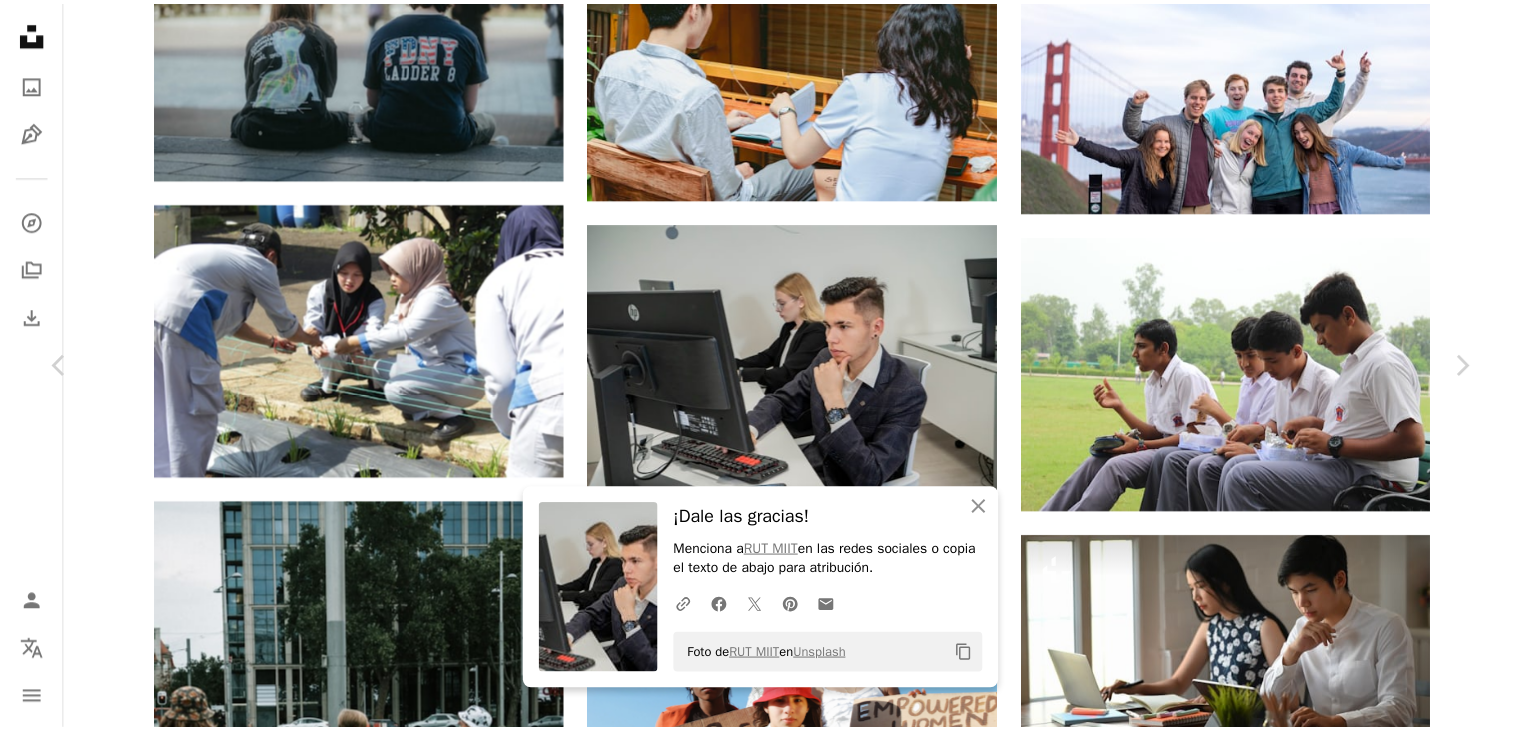 scroll, scrollTop: 100, scrollLeft: 0, axis: vertical 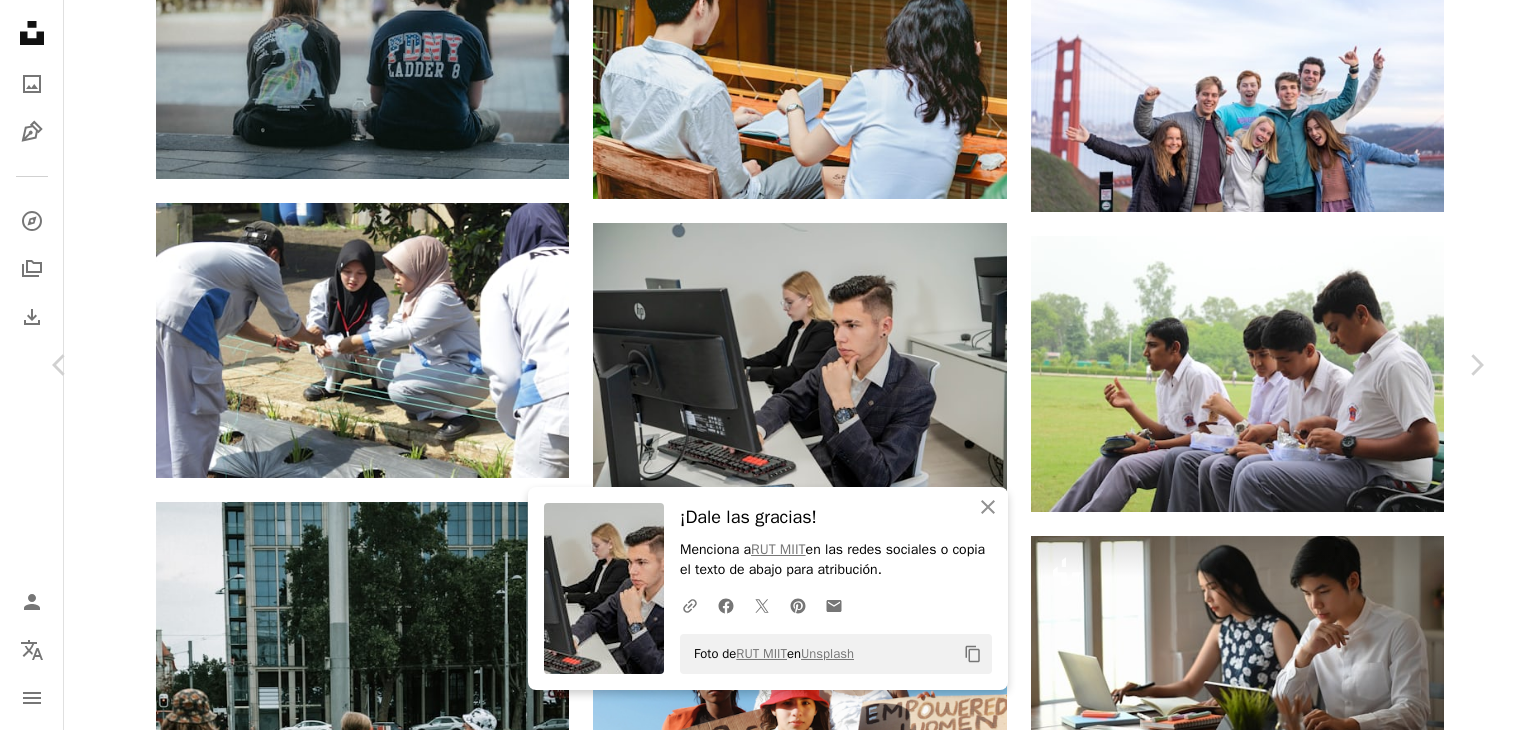 click on "Foto de  [ORGANIZATION] en  Unsplash
Copy content Getty Images Para  Unsplash+ A heart A plus sign A lock Descargar Zoom in A forward-right arrow Compartir More Actions Calendar outlined Publicado el  [DATE] Safety Con la  Licencia Unsplash+ oficina Tecnología gente ordenador Mujer hermosa Tailandia Trabajo en Equipo laborable Internet horizontal adulto joven dentro unión usando la computadora portátil Negocio corporativo Cultura corporativa explicando estilos de vida Cultura tailandesa gris Fondos De esta serie Chevron right Plus sign for Unsplash+ Plus sign for Unsplash+ Plus sign for Unsplash+ Imágenes relacionadas Plus sign for Unsplash+ A heart A plus sign Getty Images Para  Unsplash+ A lock Descargar Plus sign for Unsplash+" at bounding box center (768, 5082) 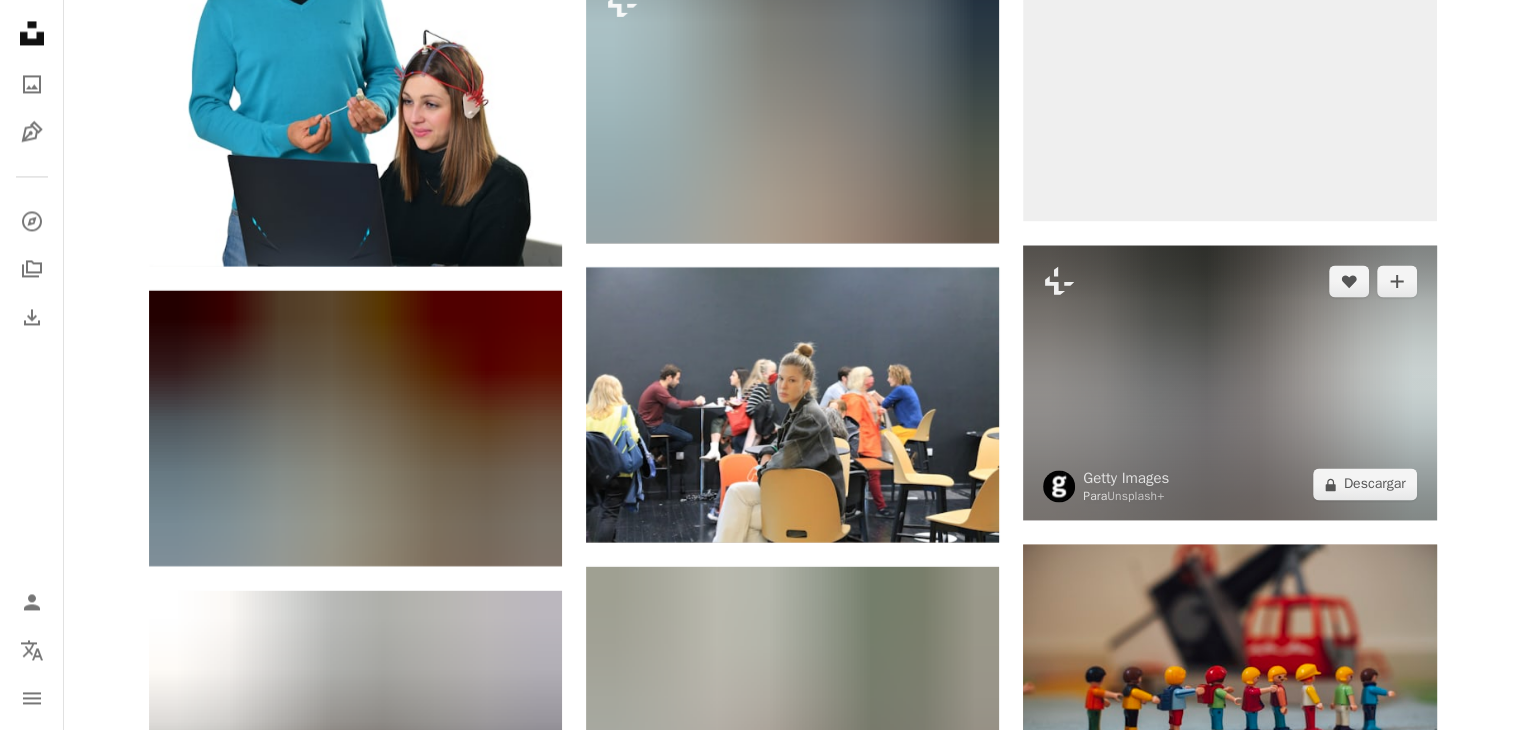 scroll, scrollTop: 10900, scrollLeft: 0, axis: vertical 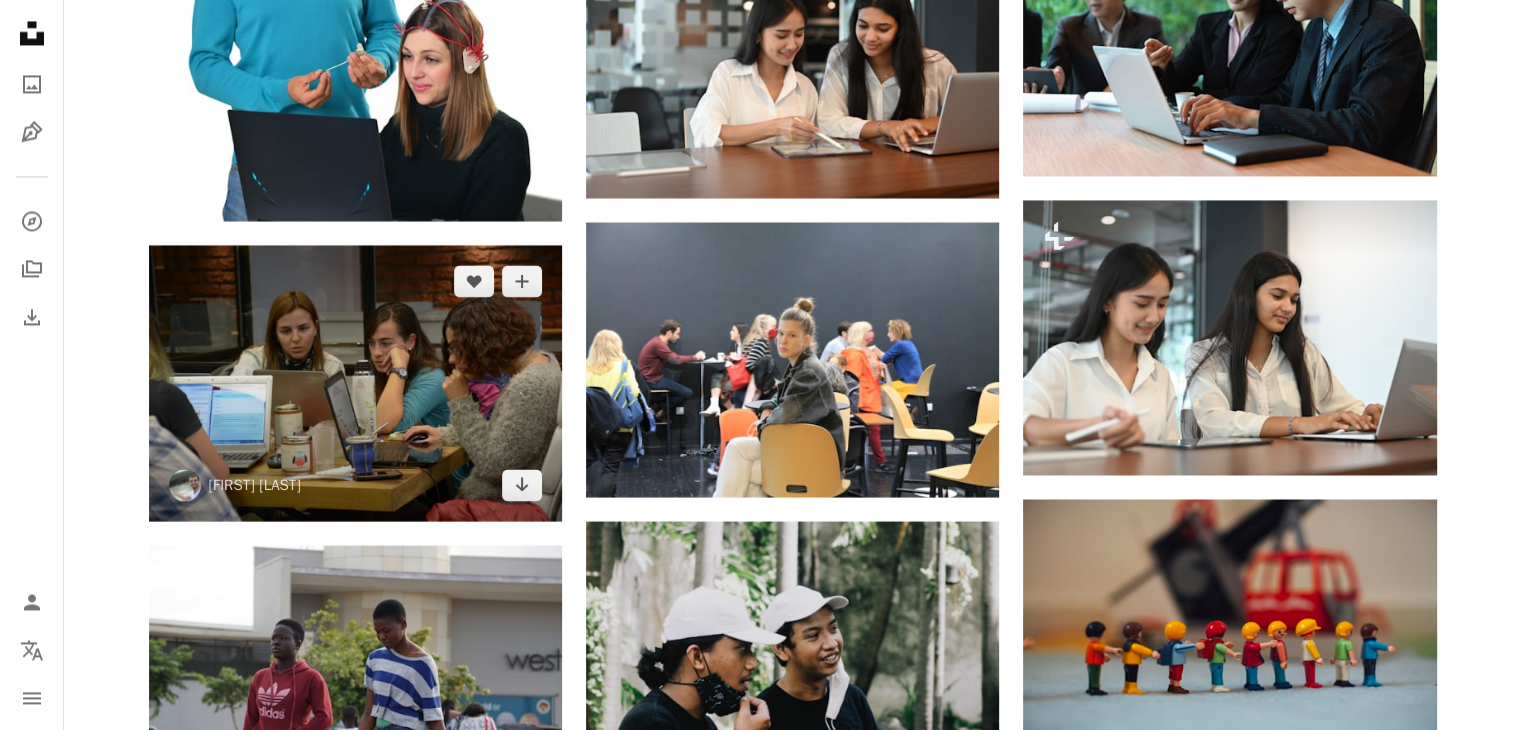 click at bounding box center [355, 383] 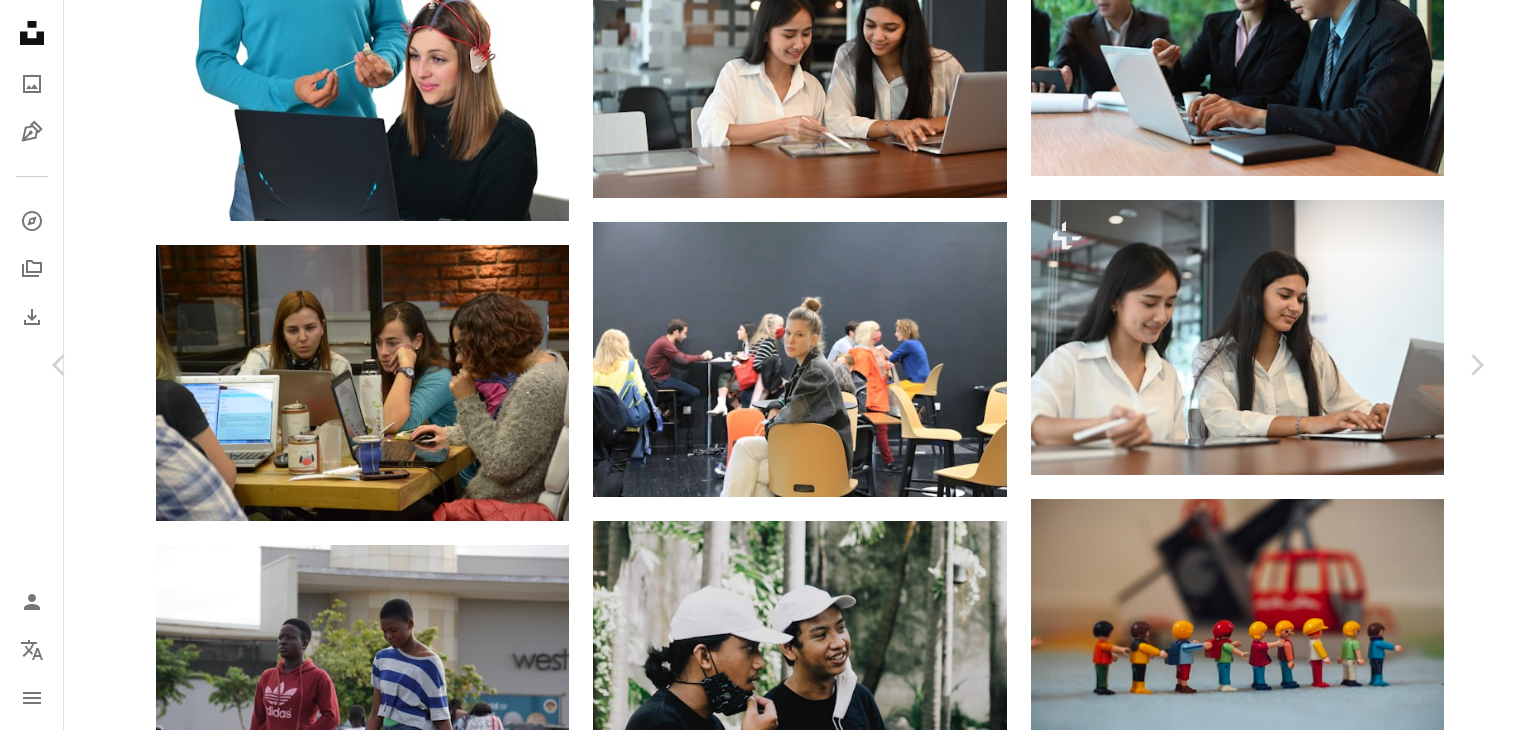 click on "Descargar gratis" at bounding box center (1280, 3564) 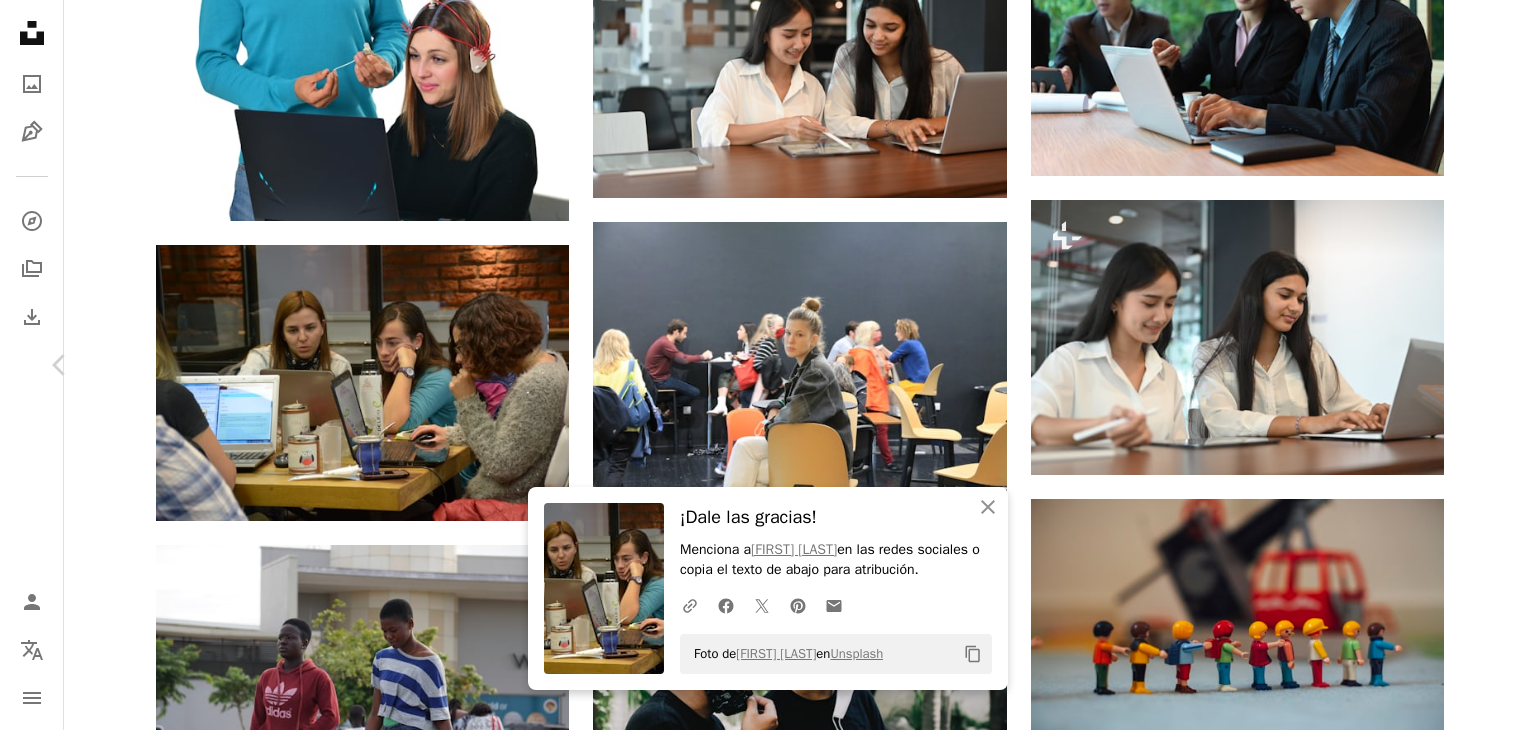 click on "Chevron right" at bounding box center [1476, 365] 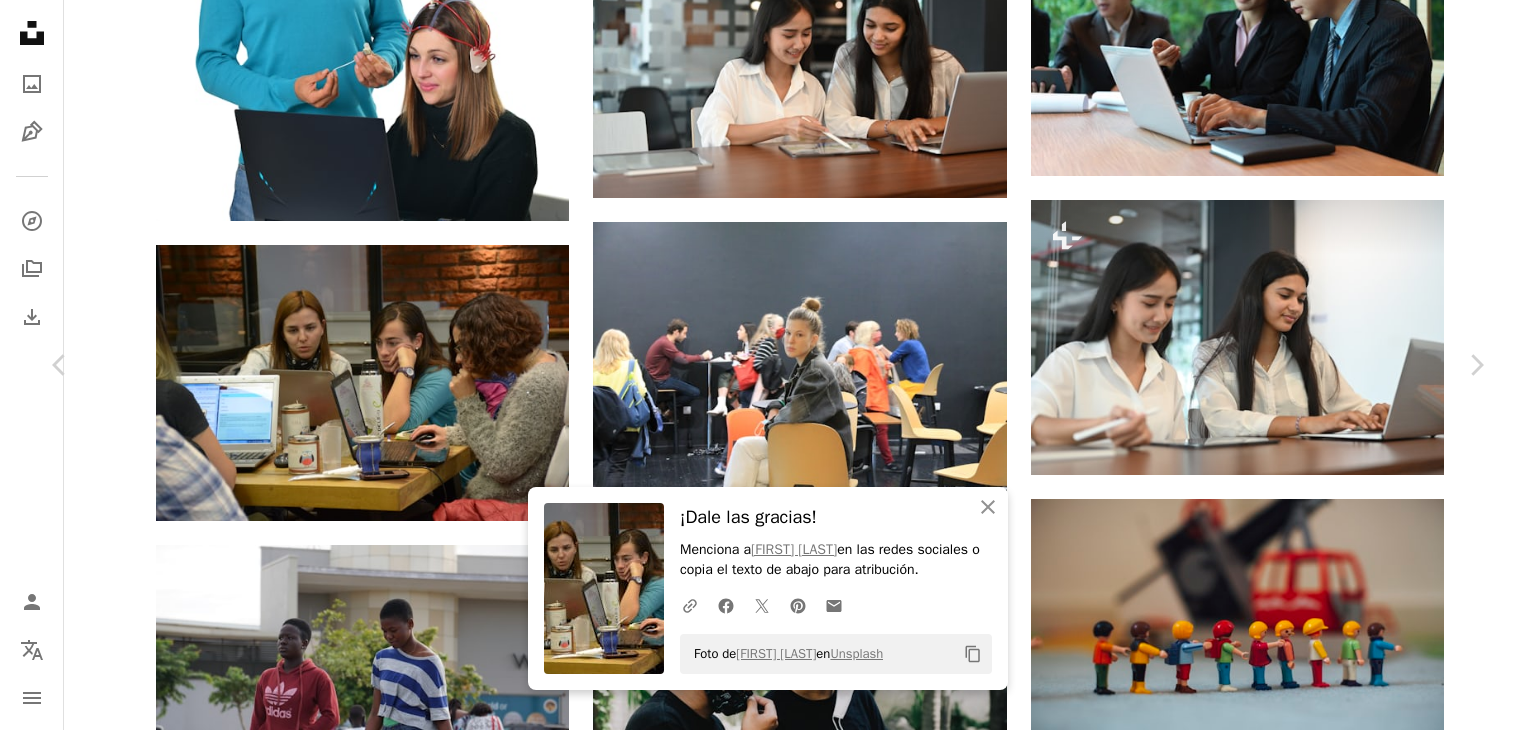 click on "[FIRST] [LAST]" at bounding box center (768, -3692) 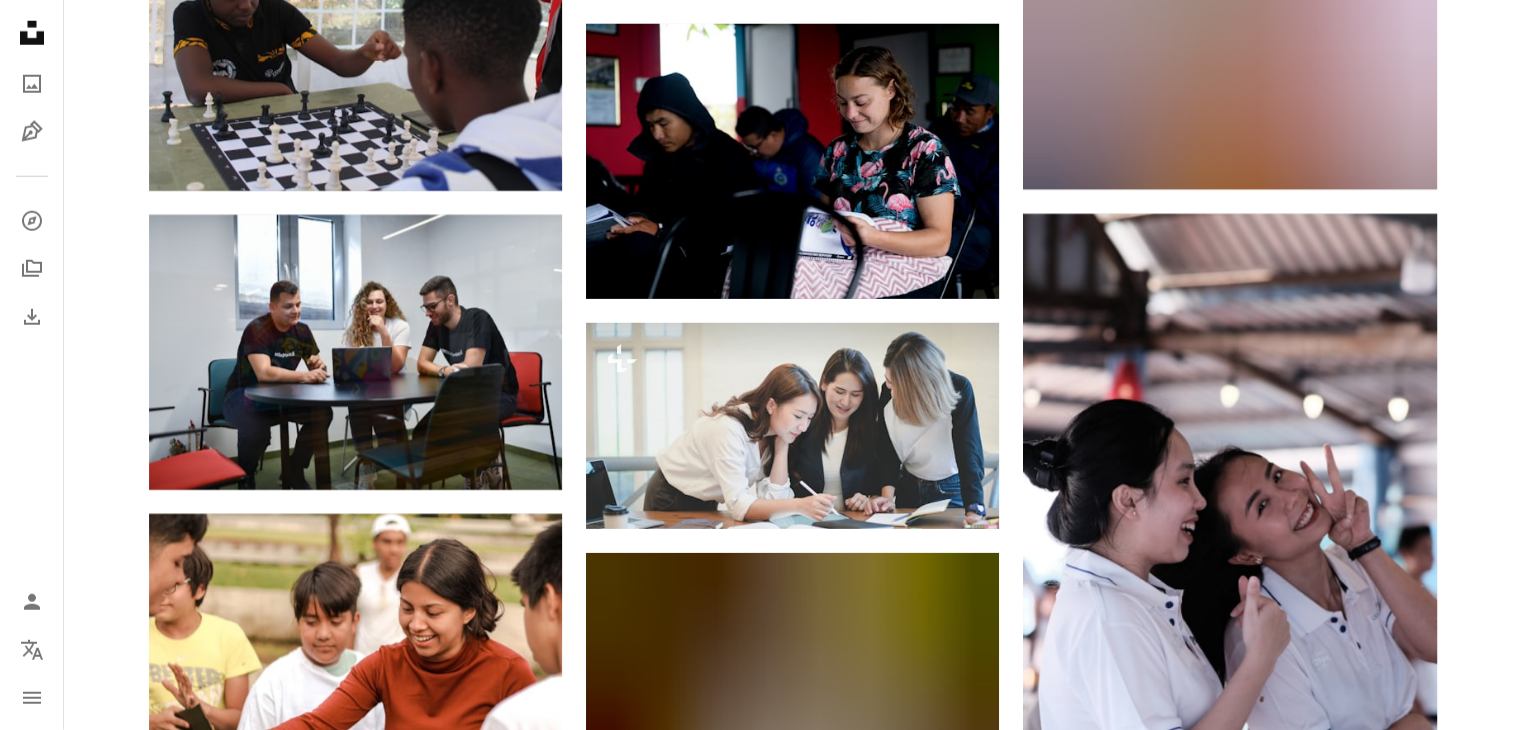scroll, scrollTop: 13300, scrollLeft: 0, axis: vertical 